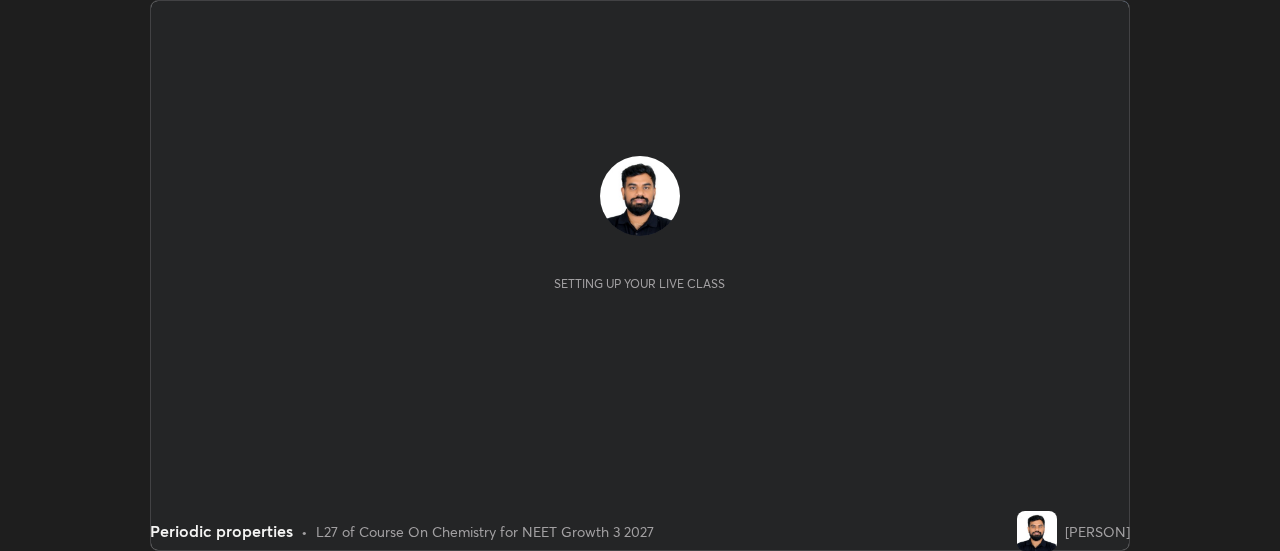 scroll, scrollTop: 0, scrollLeft: 0, axis: both 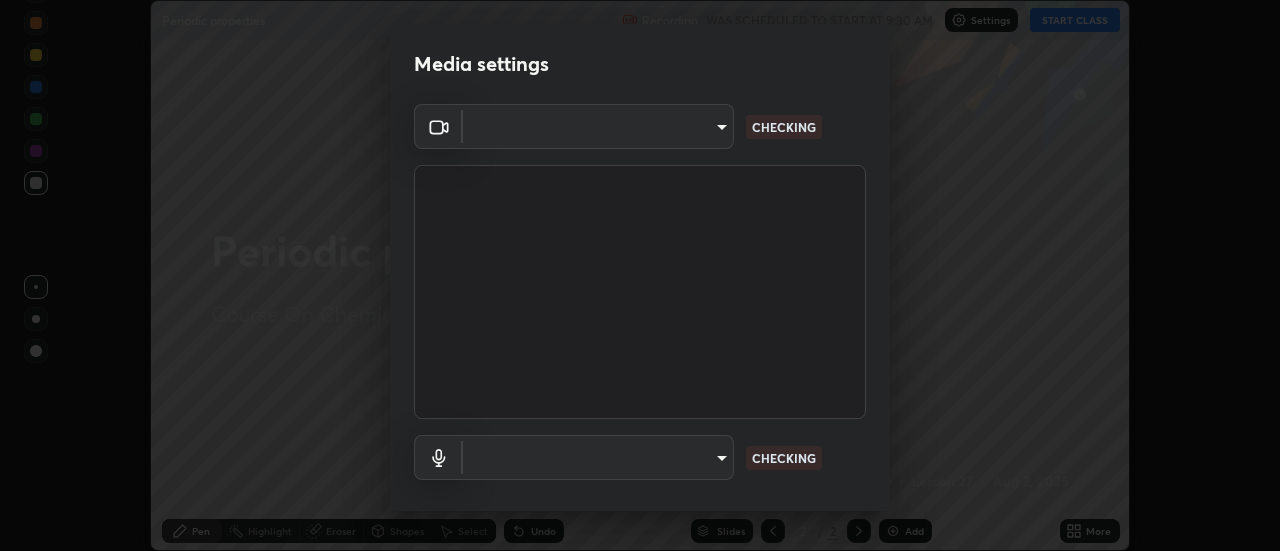 type on "2d91d50200c2a13640c46c86cfecc81bf58d7742ff43d4450b3e7c2bcef8e65d" 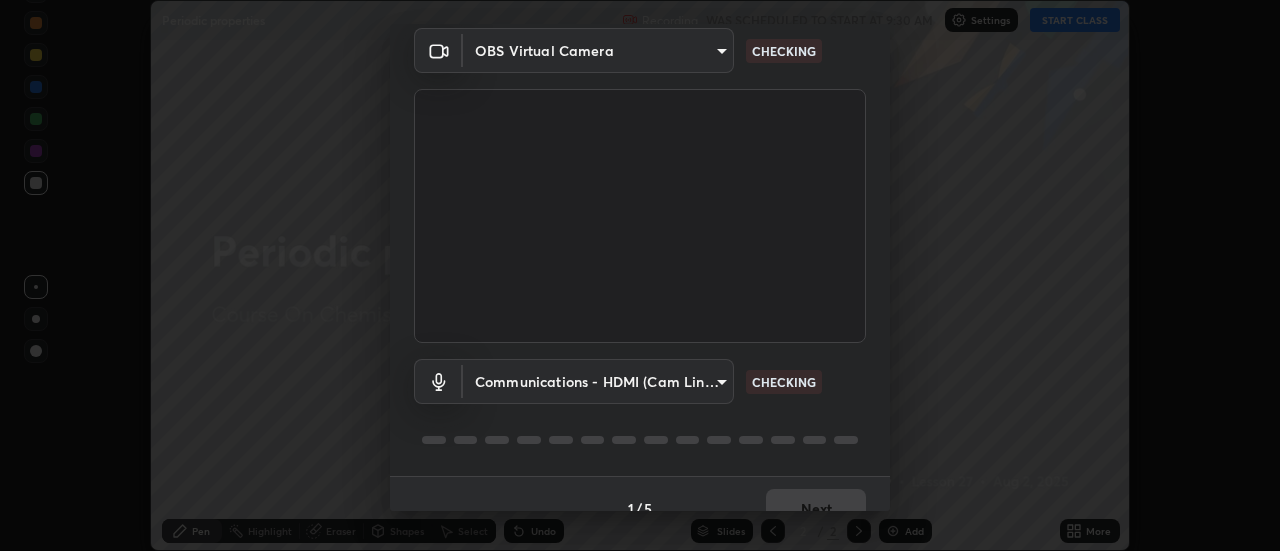 scroll, scrollTop: 105, scrollLeft: 0, axis: vertical 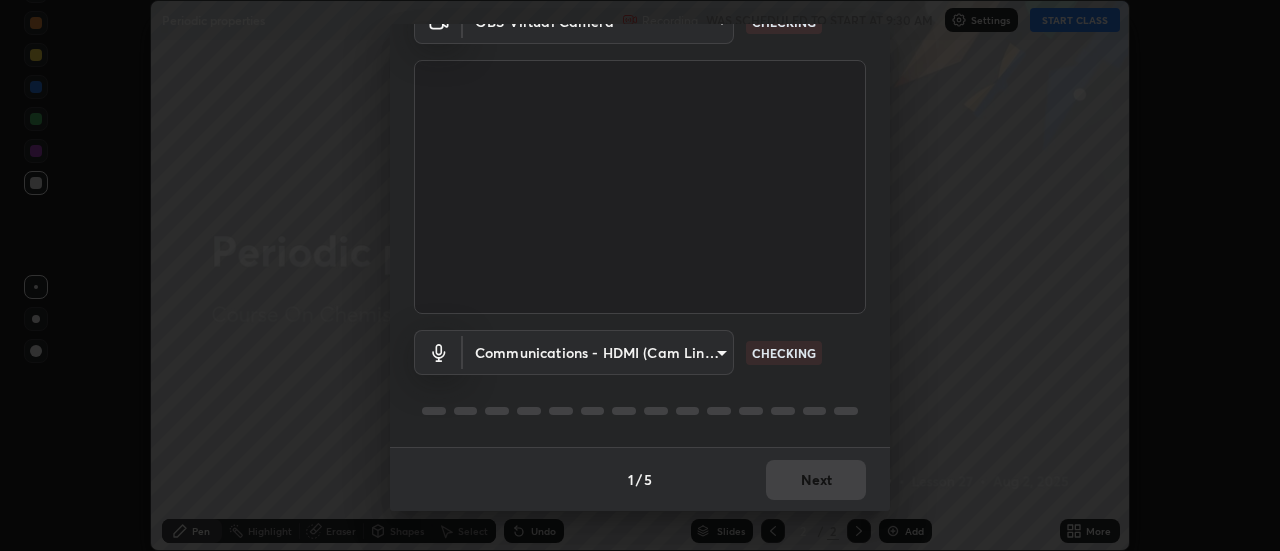 click on "Erase all Periodic properties Recording WAS SCHEDULED TO START AT  9:30 AM Settings START CLASS Setting up your live class Periodic properties • L27 of Course On Chemistry for NEET Growth 3 2027 [PERSON] Pen Highlight Eraser Shapes Select Undo Slides 2 / 2 Add More No doubts shared Encourage your learners to ask a doubt for better clarity Report an issue Reason for reporting Buffering Chat not working Audio - Video sync issue Educator video quality low ​ Attach an image Report Media settings OBS Virtual Camera [HASH] CHECKING Communications - HDMI (Cam Link 4K) communications CHECKING 1 / 5 Next" at bounding box center [640, 275] 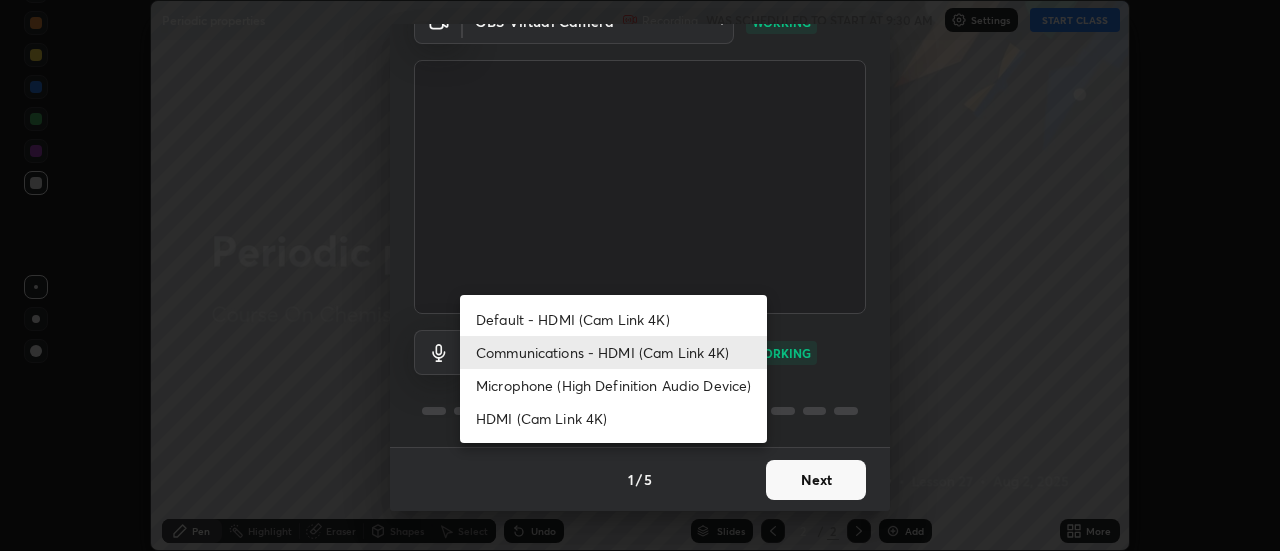 click on "Default - HDMI (Cam Link 4K)" at bounding box center [613, 319] 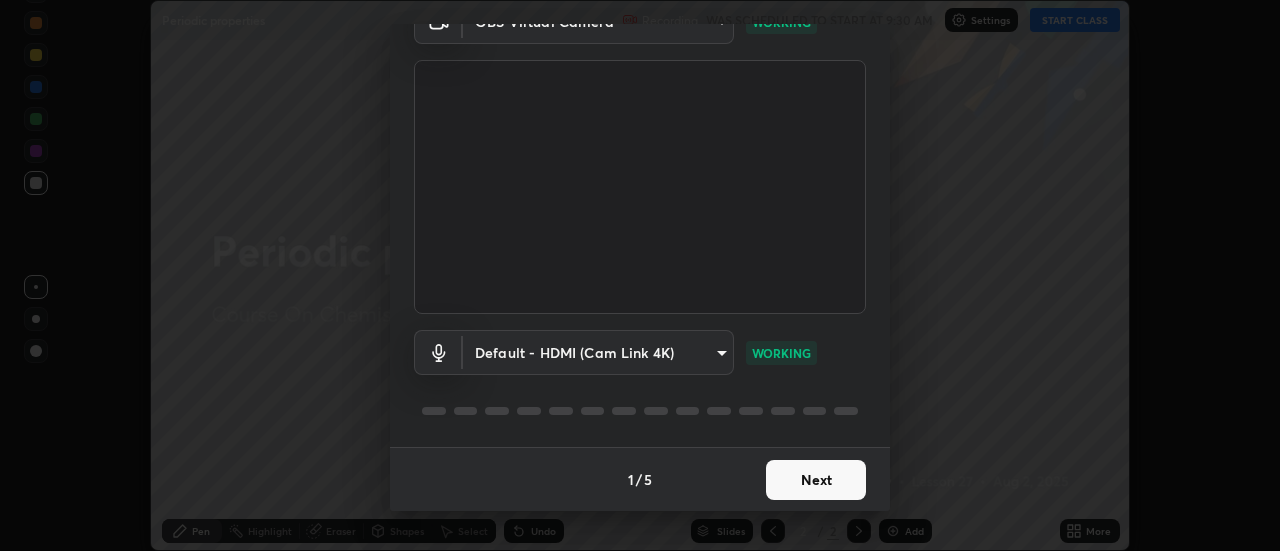 click on "1 / 5 Next" at bounding box center [640, 479] 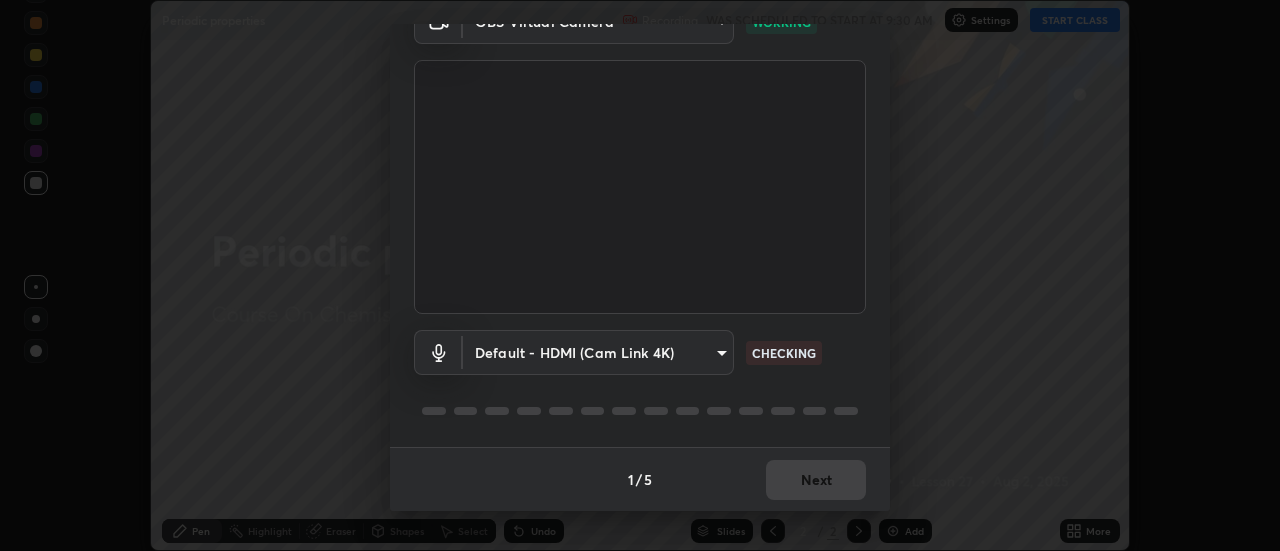 click on "Erase all Periodic properties Recording WAS SCHEDULED TO START AT  9:30 AM Settings START CLASS Setting up your live class Periodic properties • L27 of Course On Chemistry for NEET Growth 3 2027 [PERSON] Pen Highlight Eraser Shapes Select Undo Slides 2 / 2 Add More No doubts shared Encourage your learners to ask a doubt for better clarity Report an issue Reason for reporting Buffering Chat not working Audio - Video sync issue Educator video quality low ​ Attach an image Report Media settings OBS Virtual Camera [HASH] WORKING Default - HDMI (Cam Link 4K) default CHECKING 1 / 5 Next" at bounding box center [640, 275] 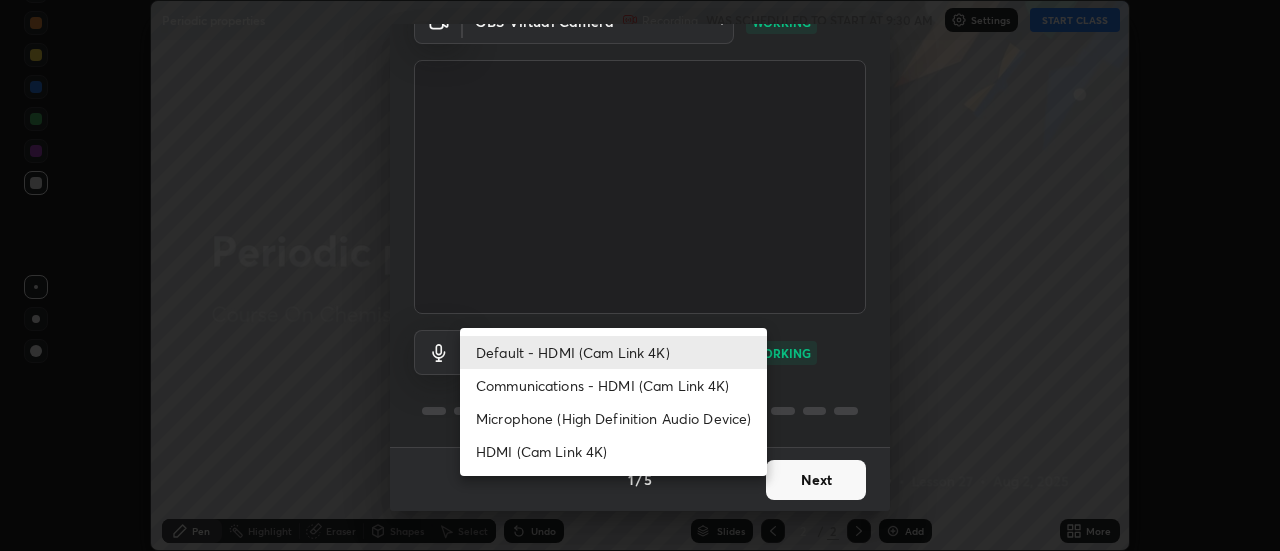click at bounding box center [640, 275] 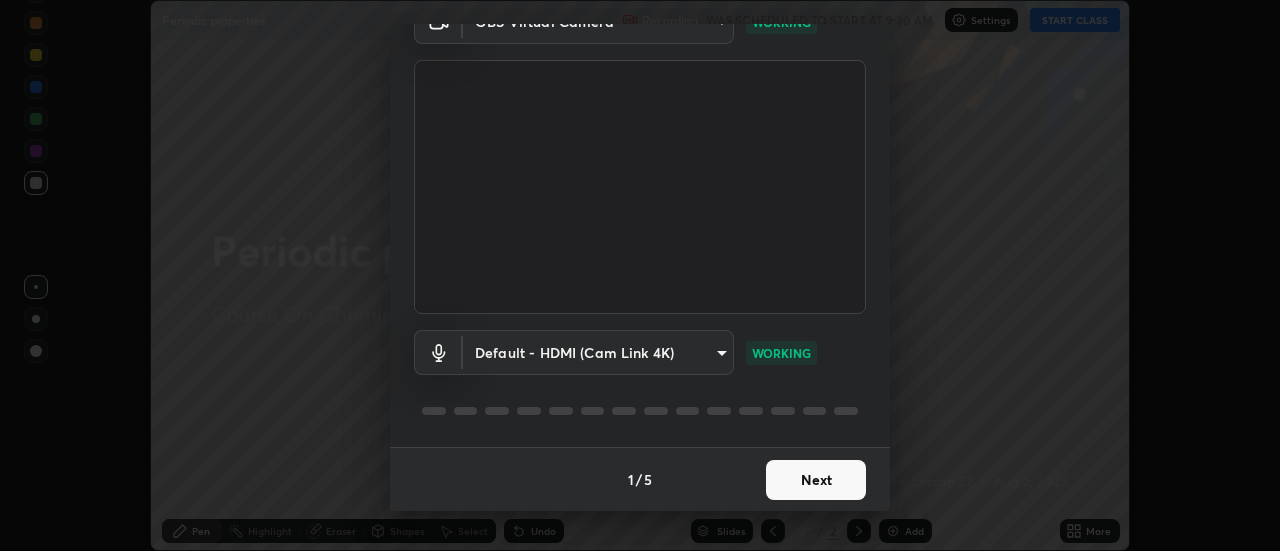 click on "Next" at bounding box center [816, 480] 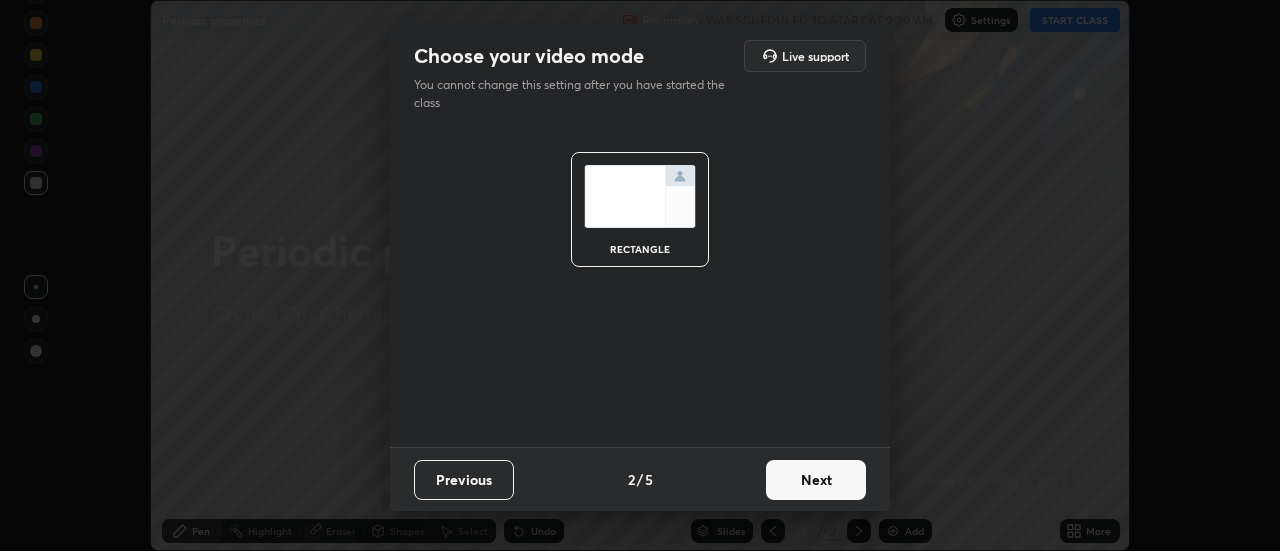 scroll, scrollTop: 0, scrollLeft: 0, axis: both 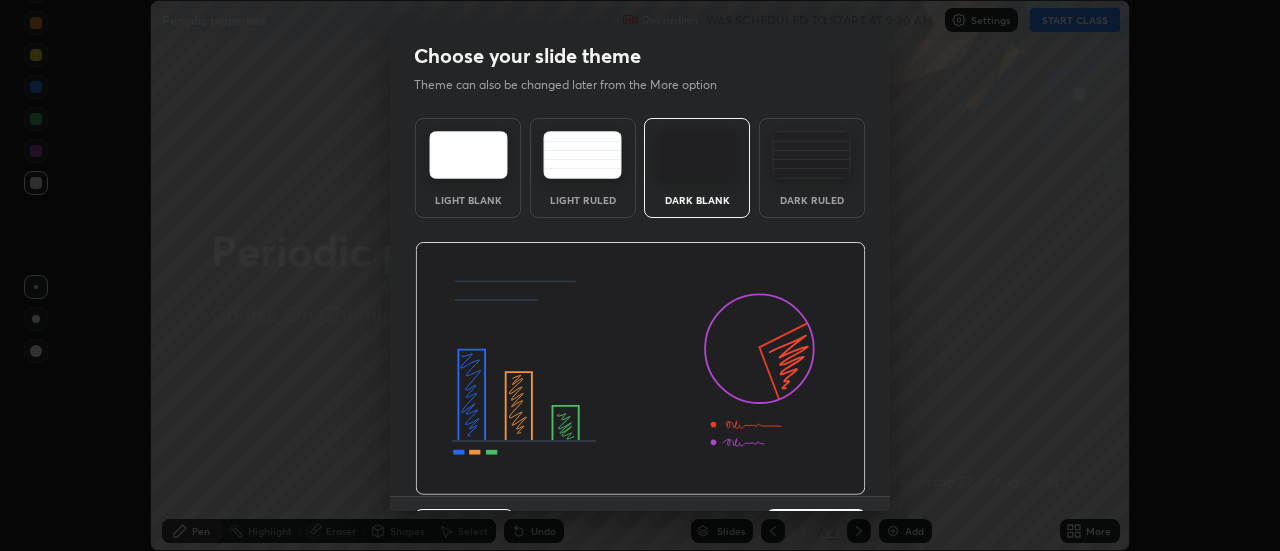 click on "Dark Ruled" at bounding box center [812, 200] 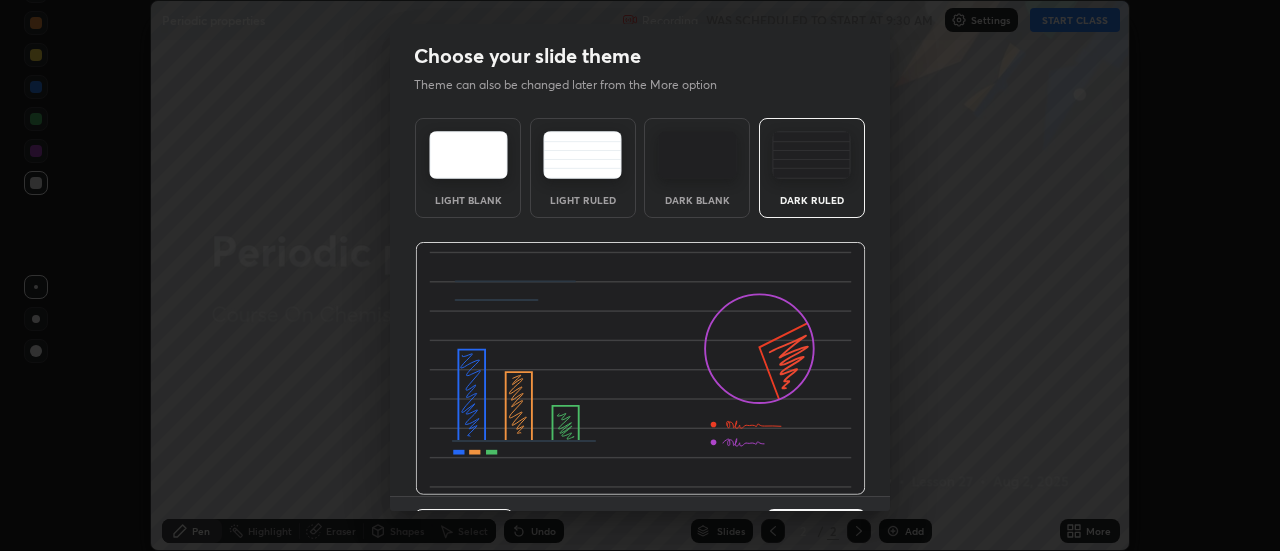 scroll, scrollTop: 49, scrollLeft: 0, axis: vertical 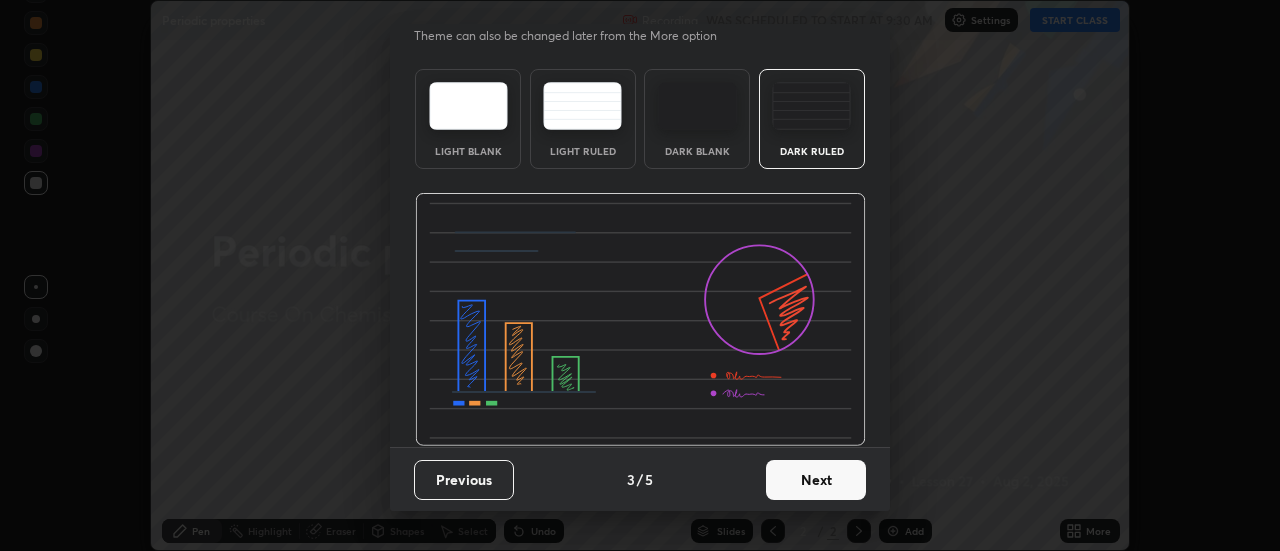 click on "Next" at bounding box center (816, 480) 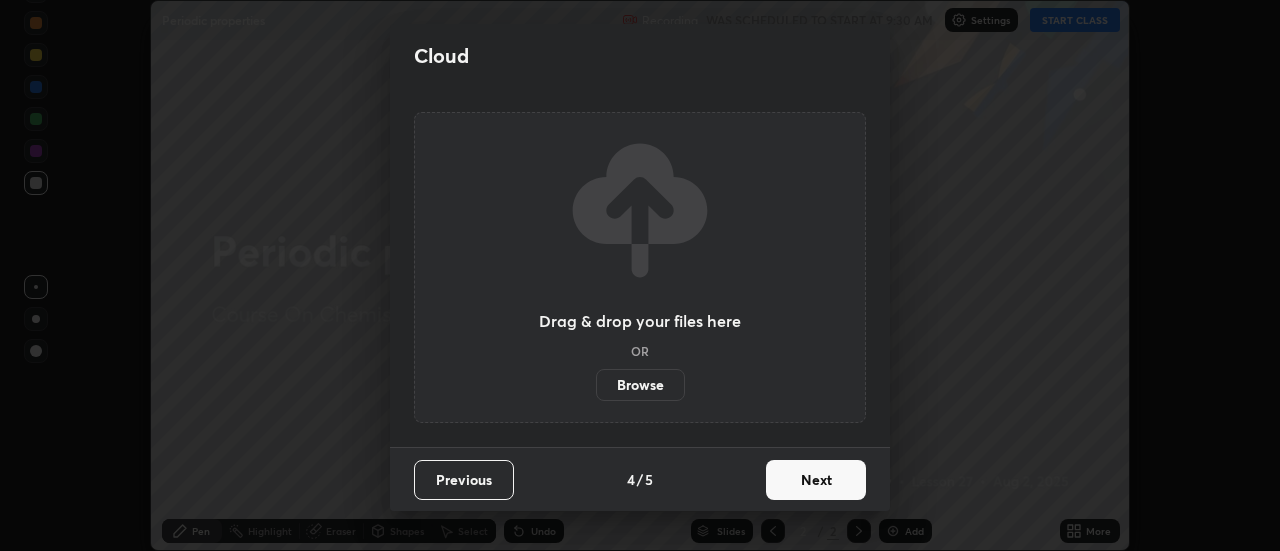 scroll, scrollTop: 0, scrollLeft: 0, axis: both 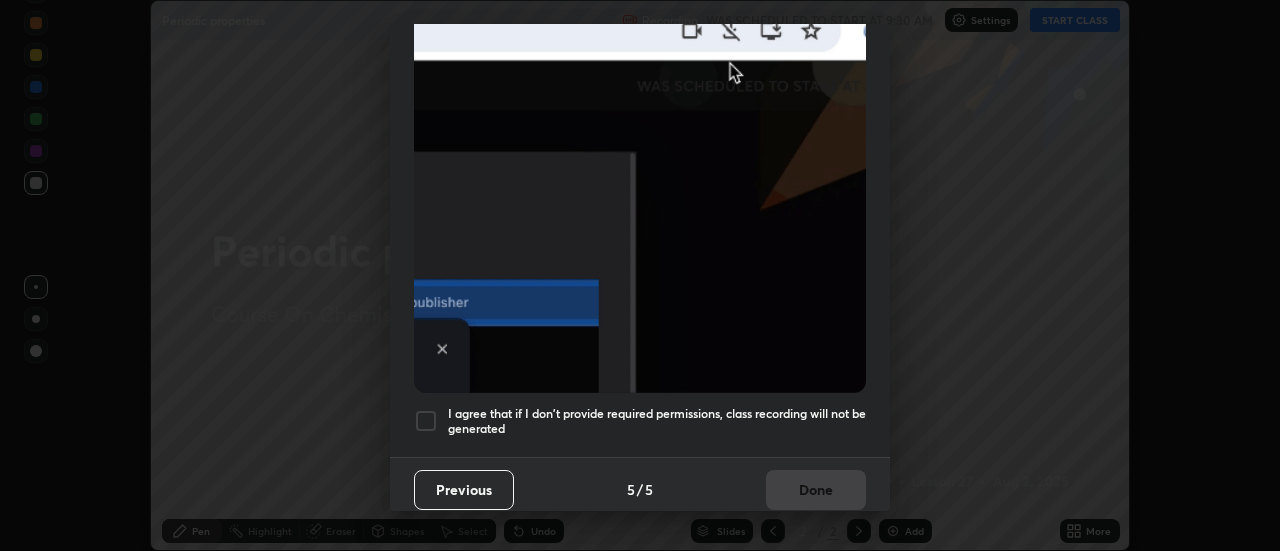 click on "I agree that if I don't provide required permissions, class recording will not be generated" at bounding box center [657, 421] 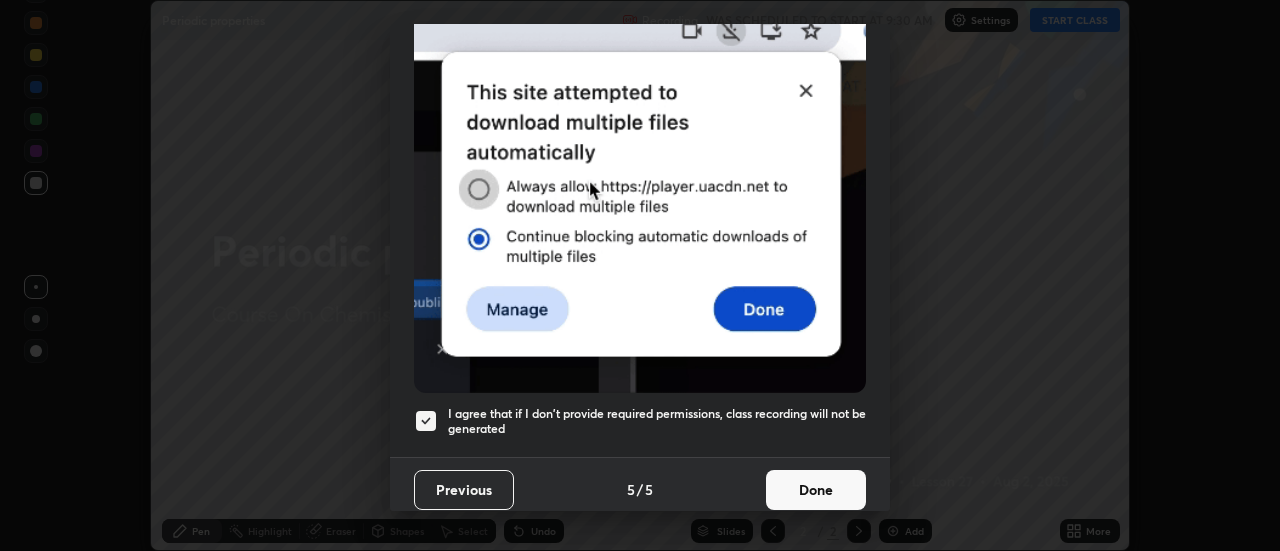 click on "Done" at bounding box center (816, 490) 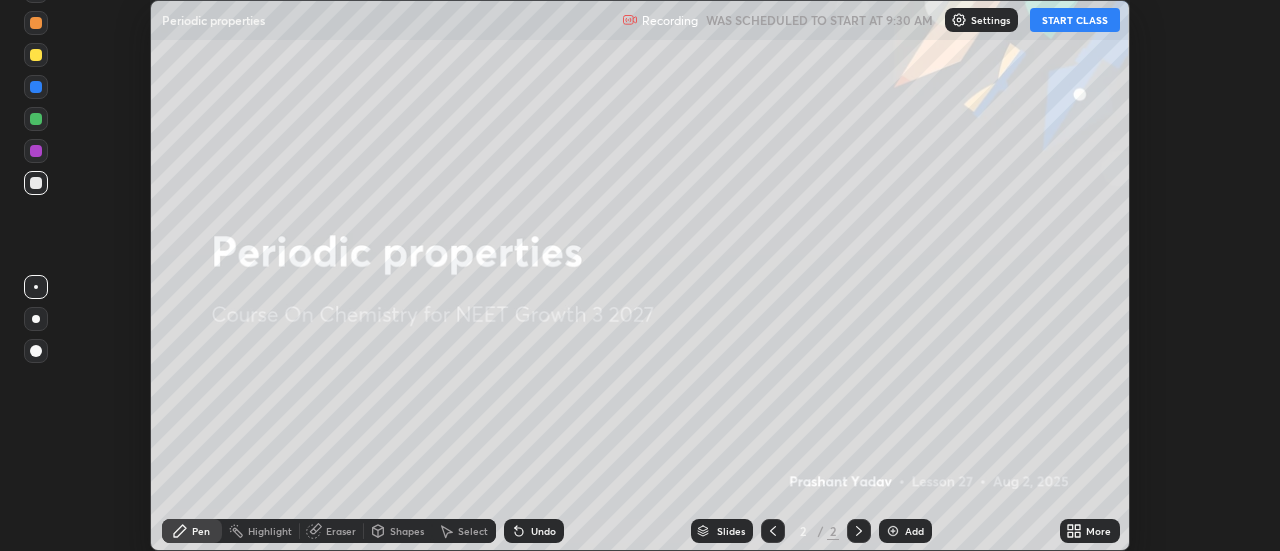 click on "START CLASS" at bounding box center [1075, 20] 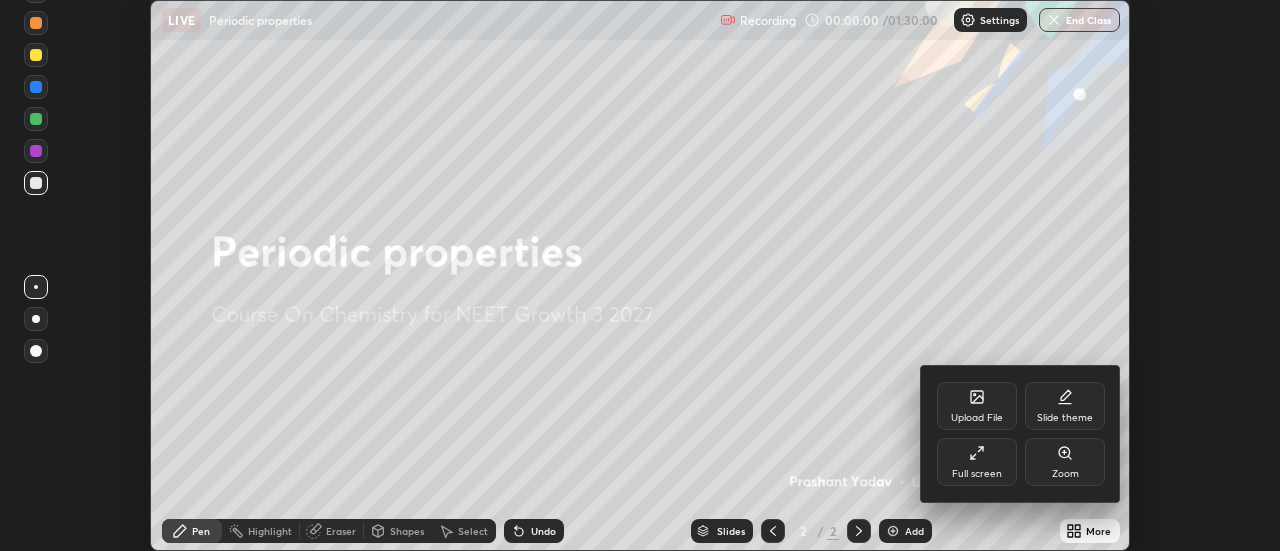 click on "Full screen" at bounding box center [977, 474] 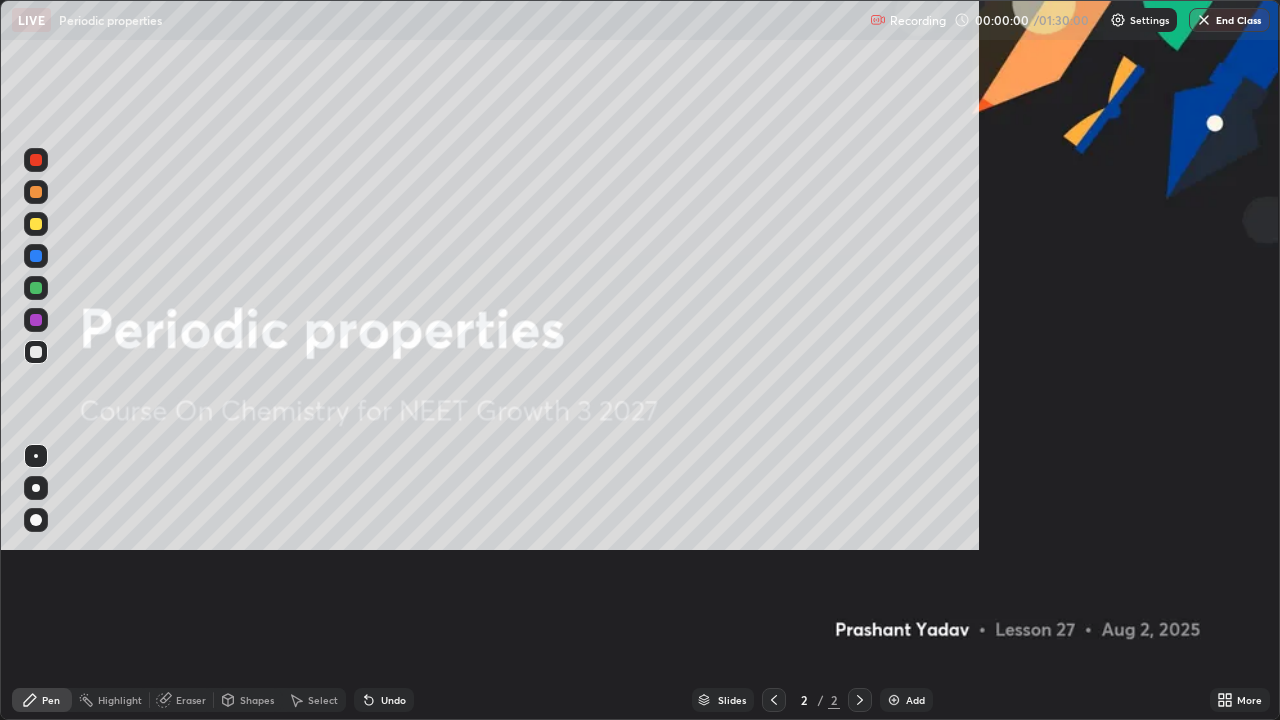 scroll, scrollTop: 99280, scrollLeft: 98720, axis: both 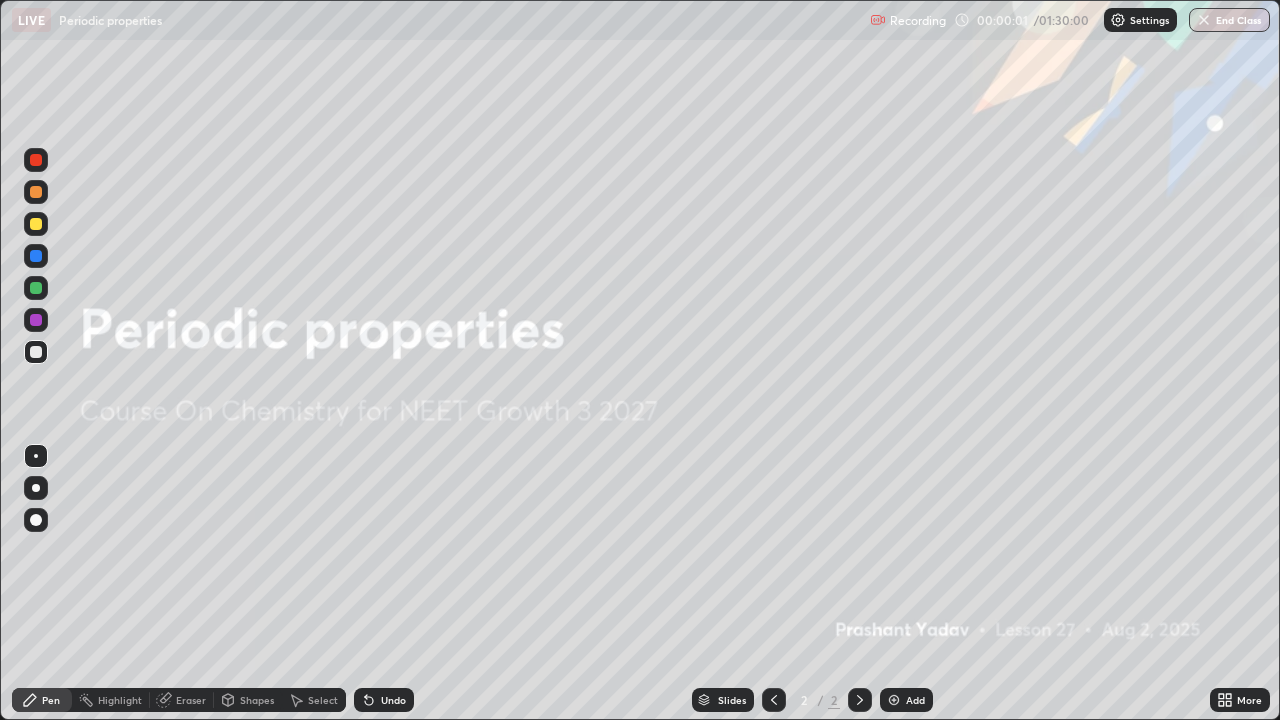 click on "Add" at bounding box center (915, 700) 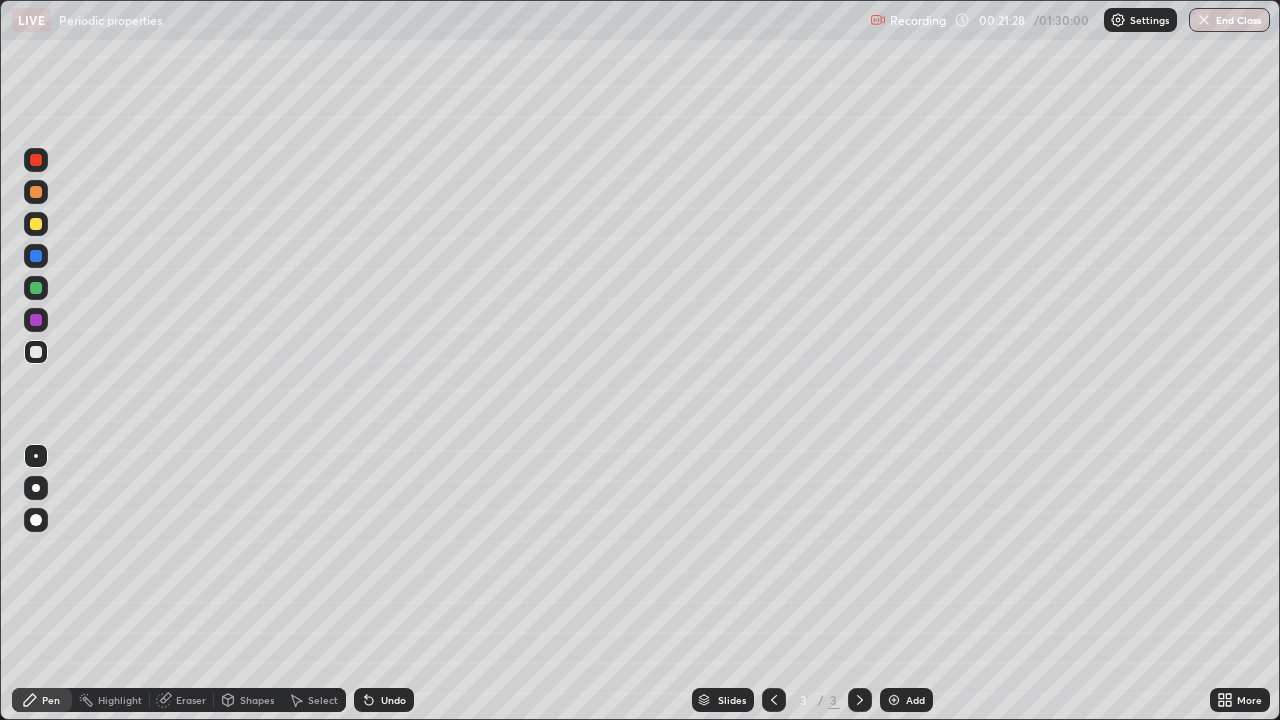 click on "Undo" at bounding box center [384, 700] 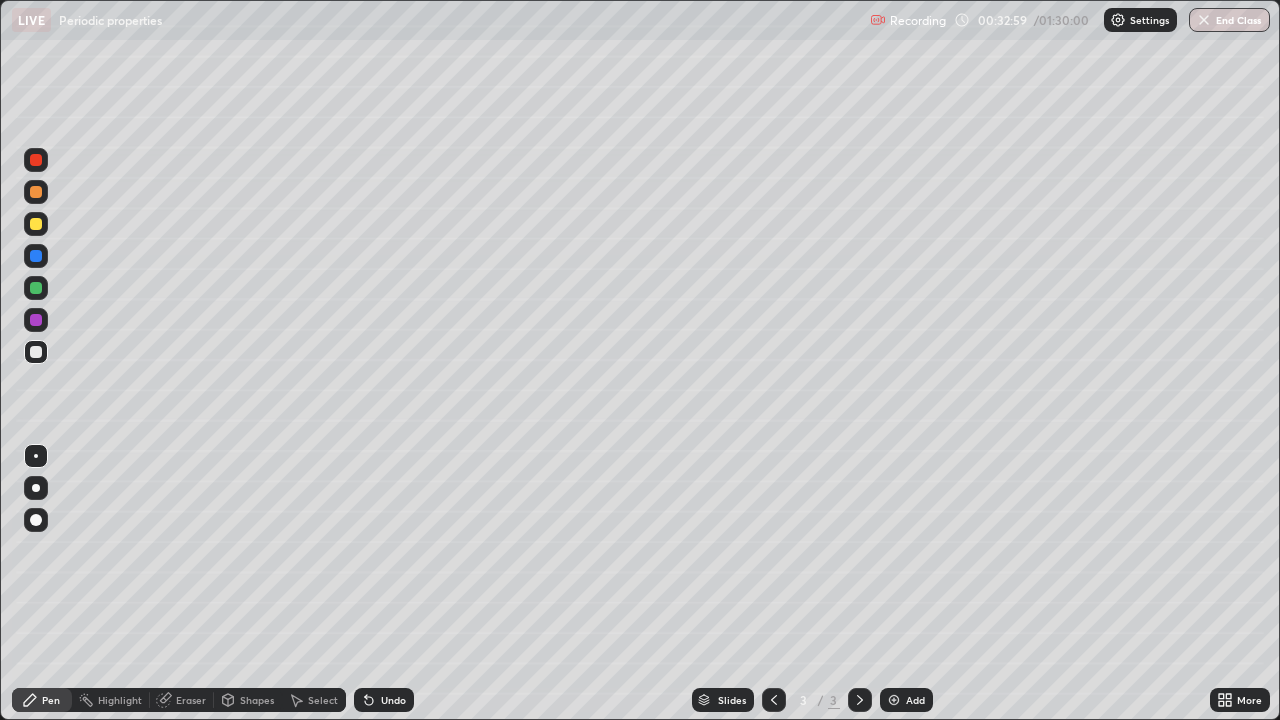 click on "Add" at bounding box center (906, 700) 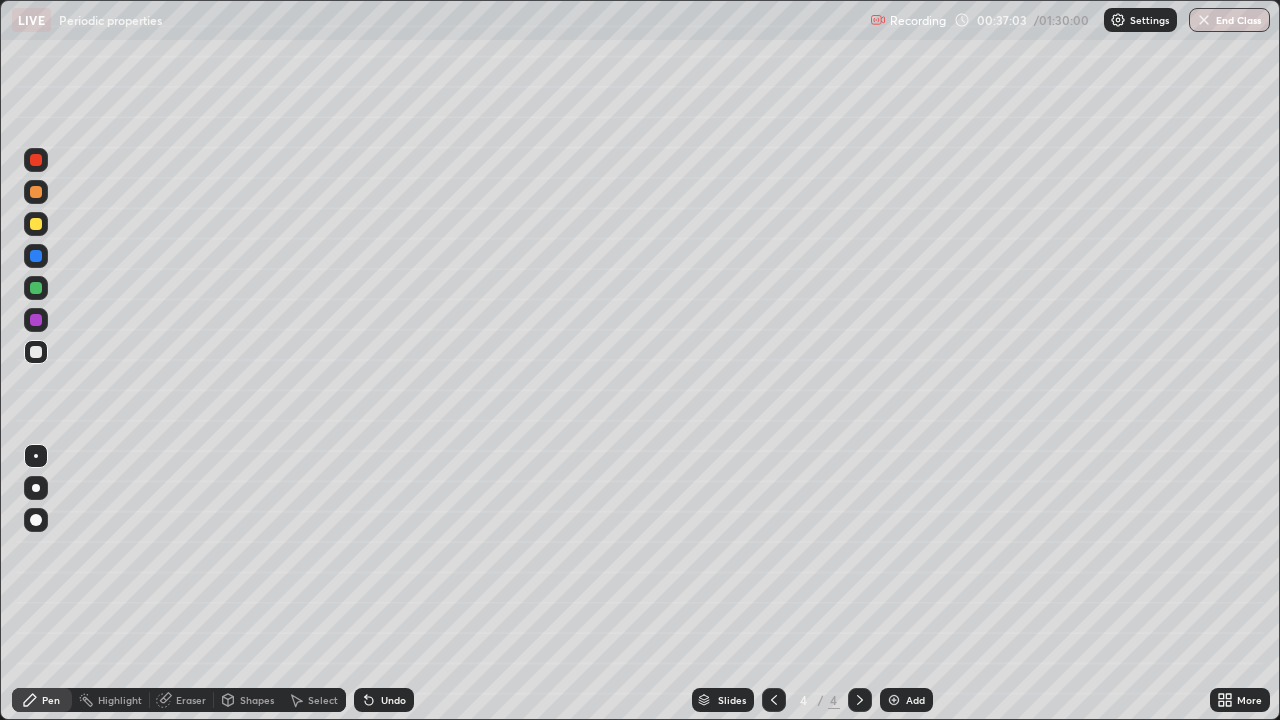 click on "Eraser" at bounding box center [191, 700] 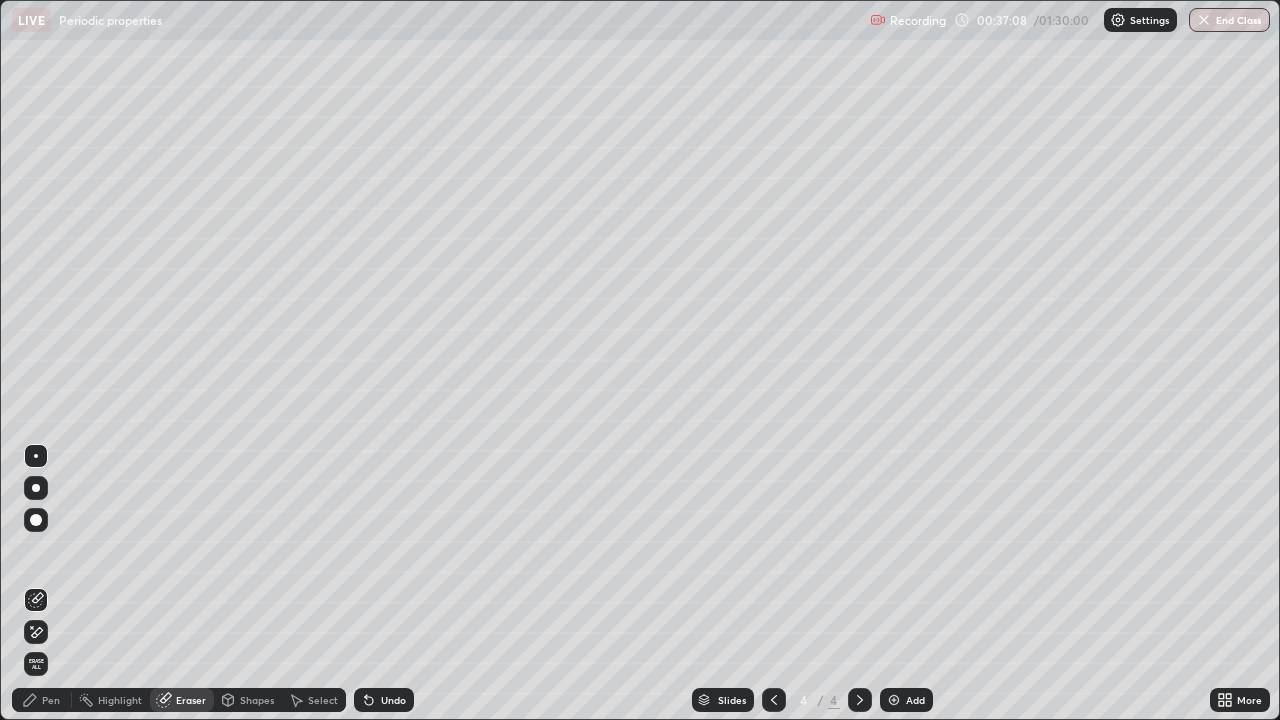 click on "Pen" at bounding box center [51, 700] 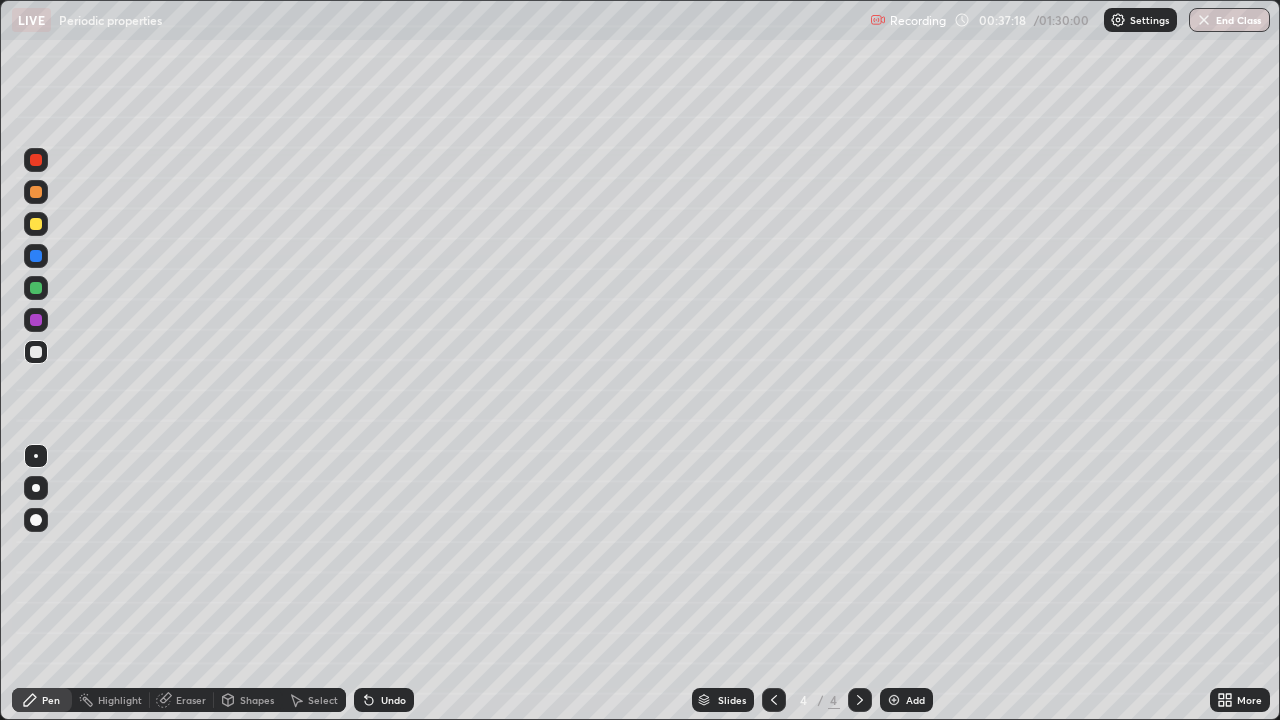 click on "Add" at bounding box center (906, 700) 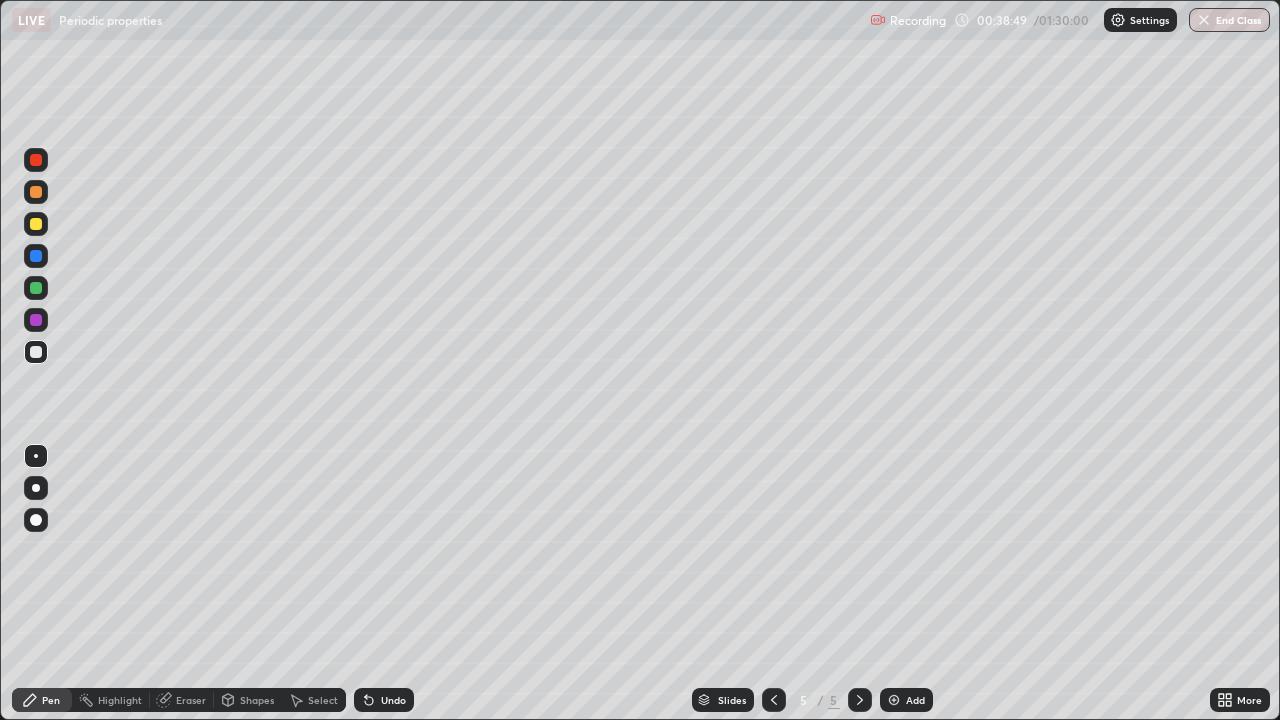 click on "Select" at bounding box center [314, 700] 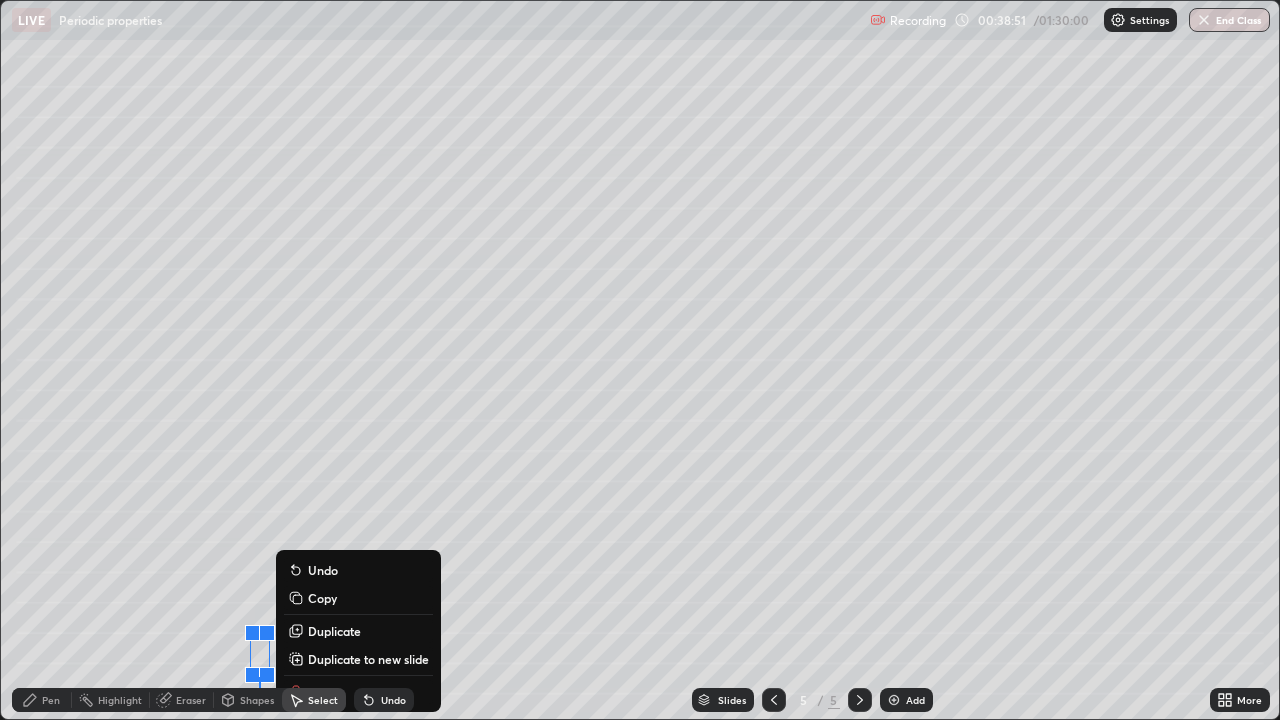 click on "0 ° Undo Copy Duplicate Duplicate to new slide Delete" at bounding box center (640, 360) 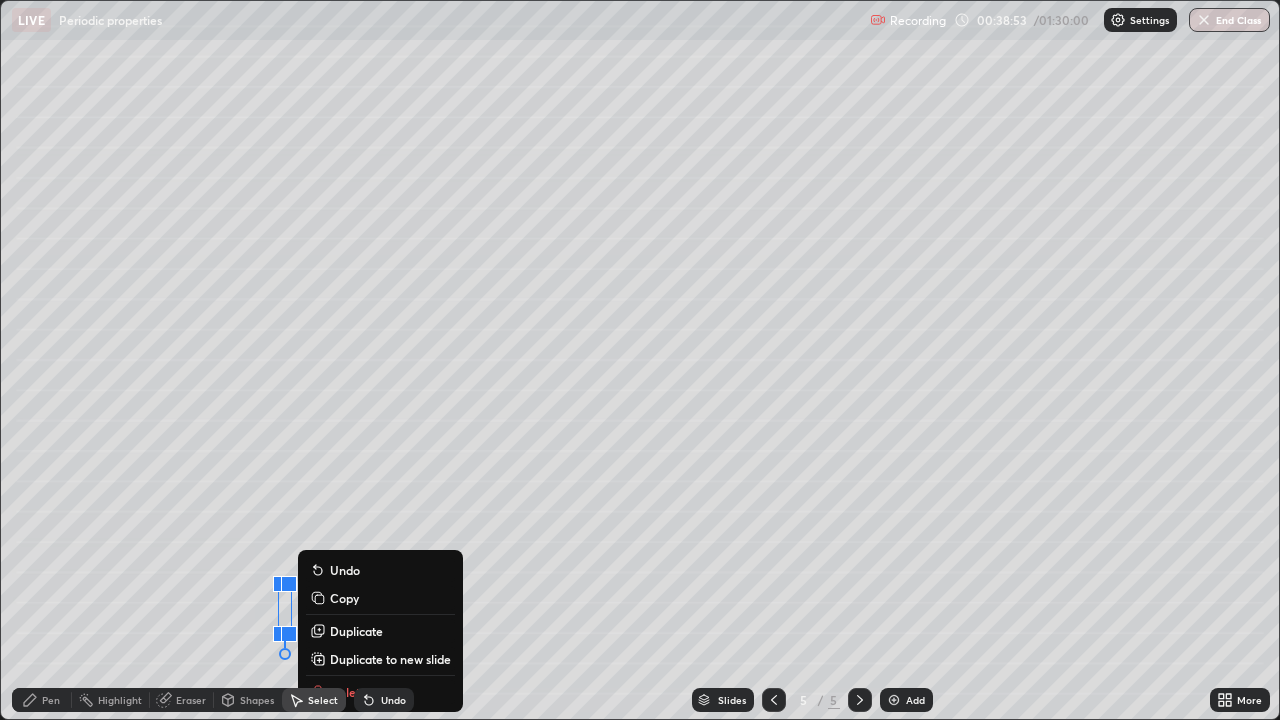 click on "Pen" at bounding box center (51, 700) 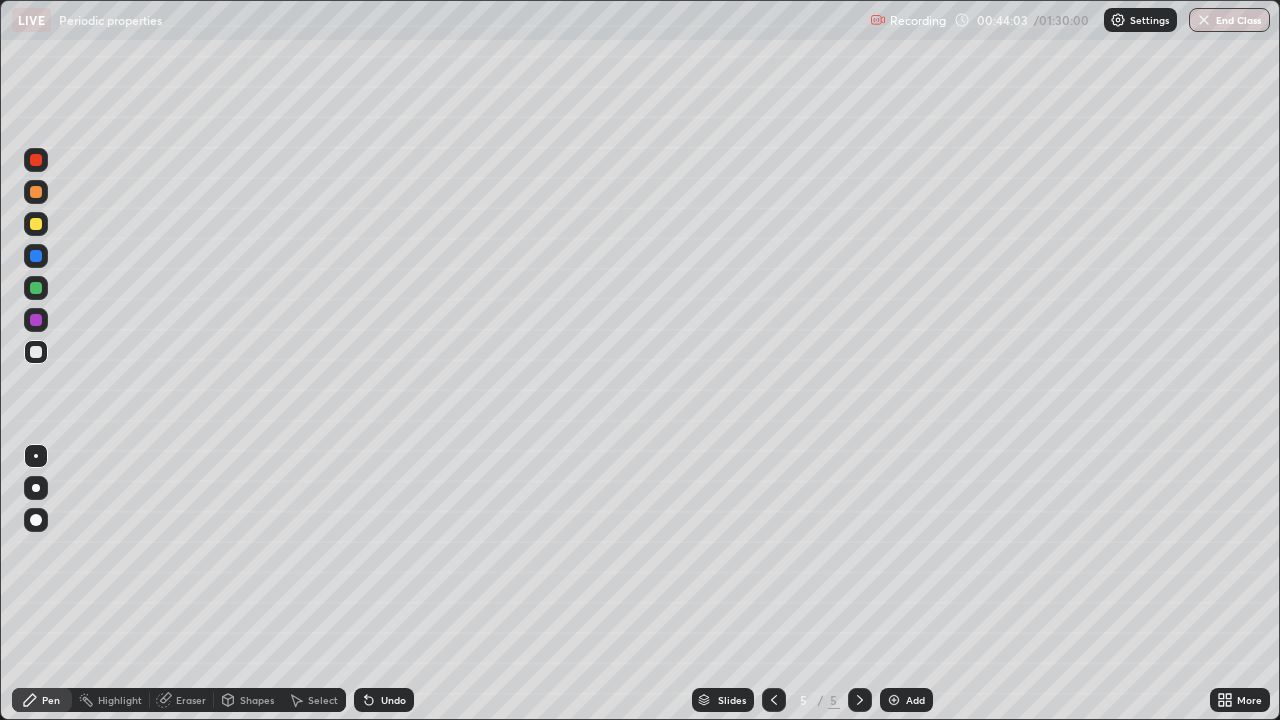 click on "Add" at bounding box center [906, 700] 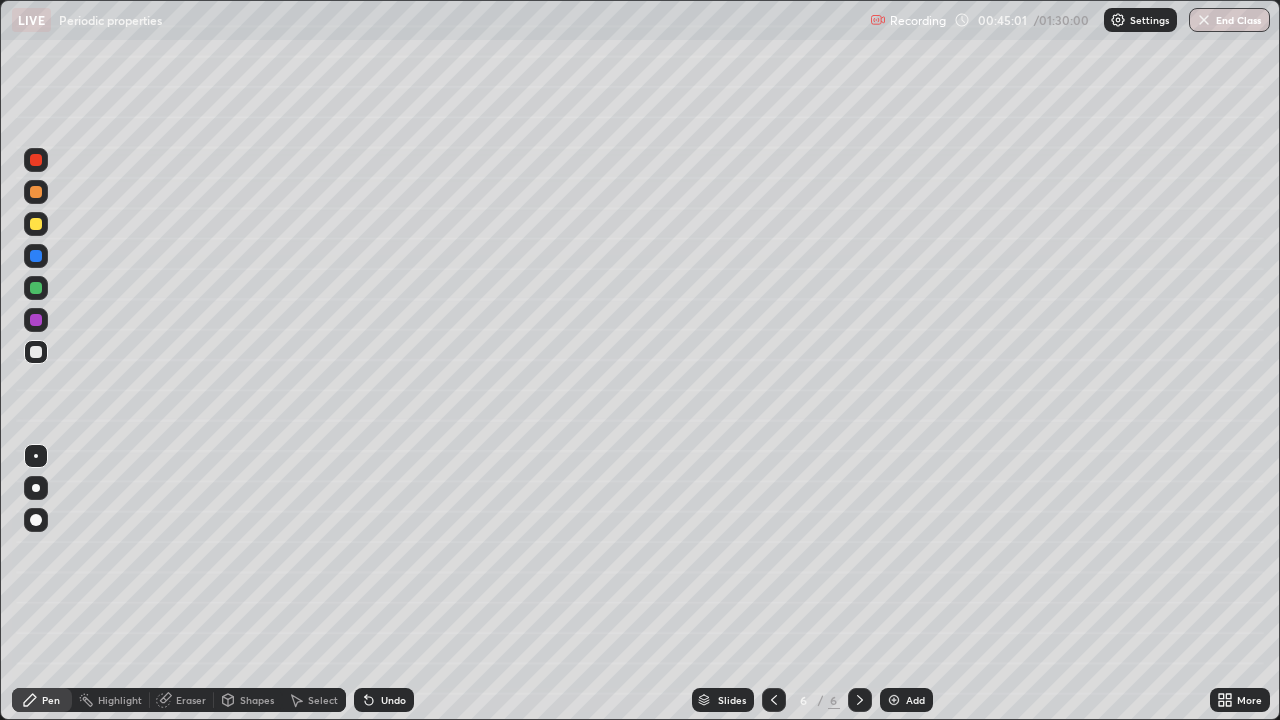click at bounding box center (36, 192) 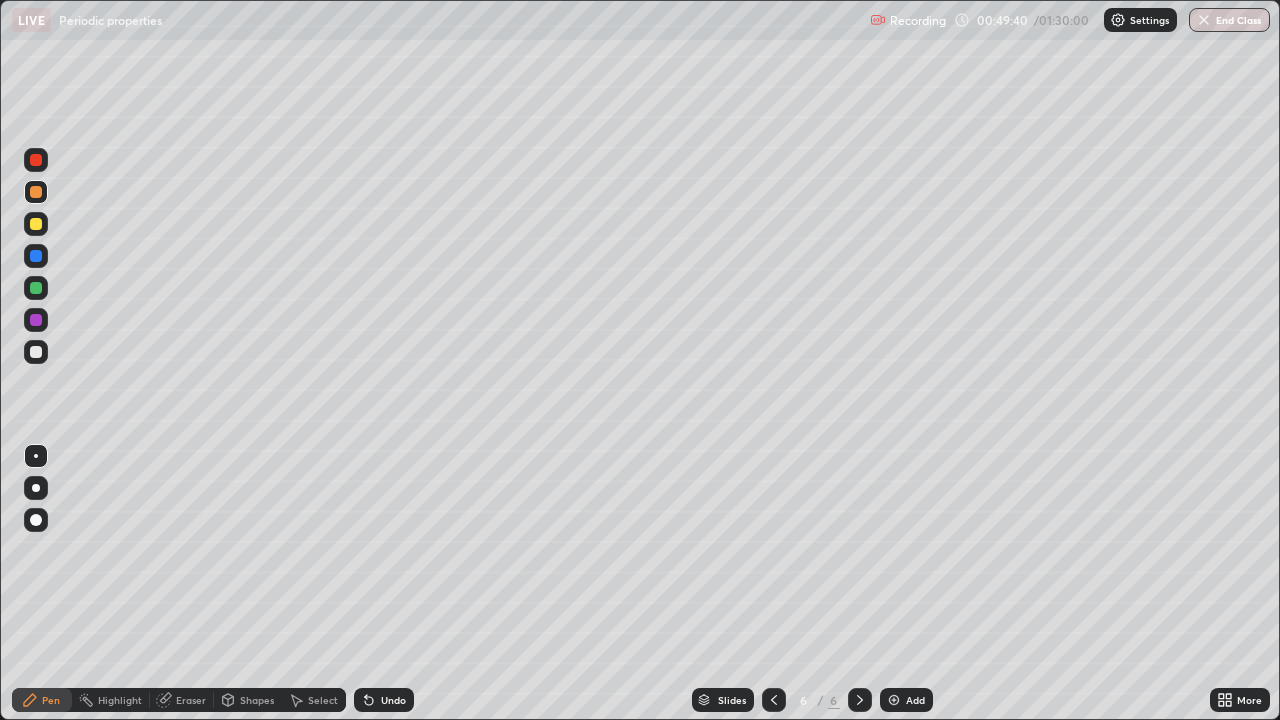 click on "Add" at bounding box center [906, 700] 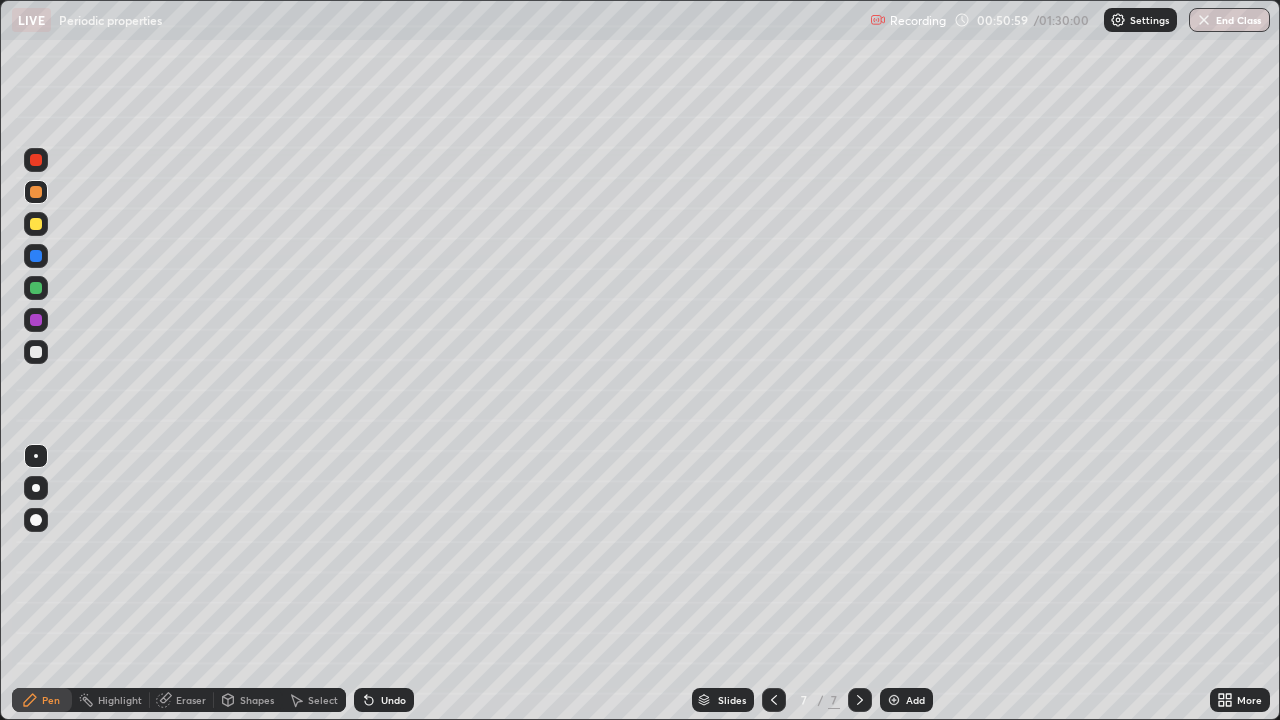 click at bounding box center [36, 288] 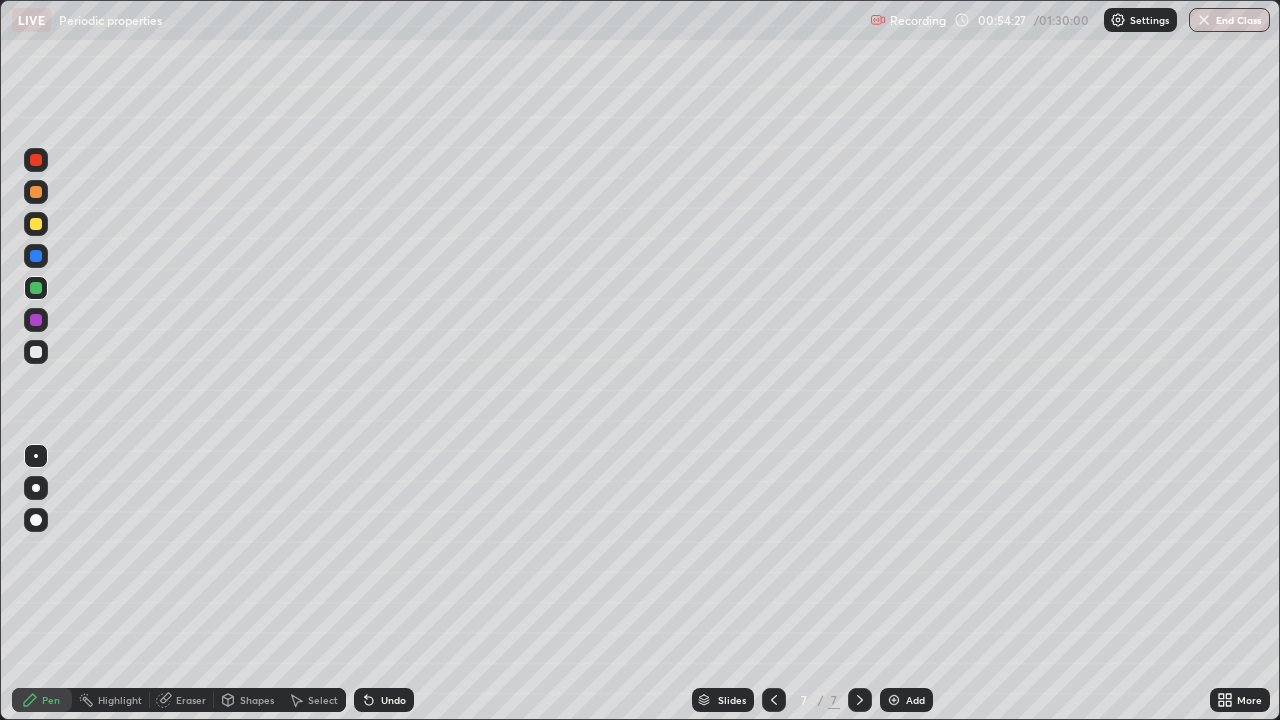 click 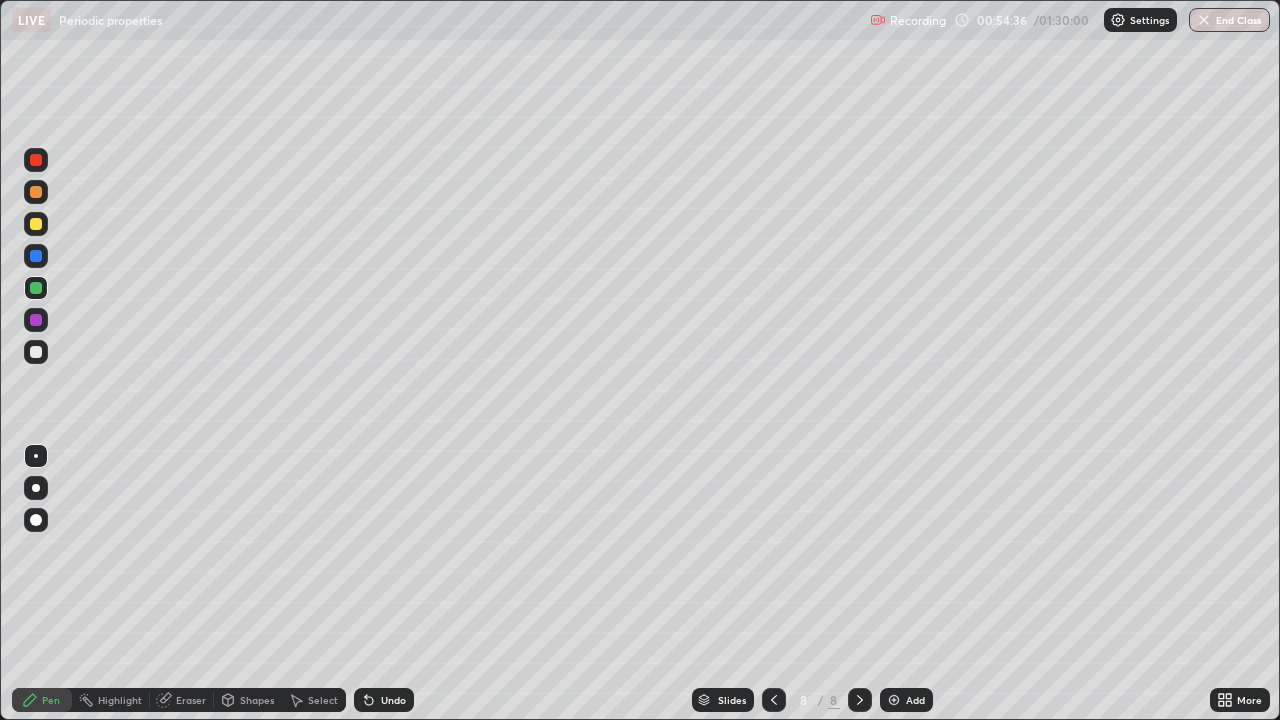 click on "Undo" at bounding box center (393, 700) 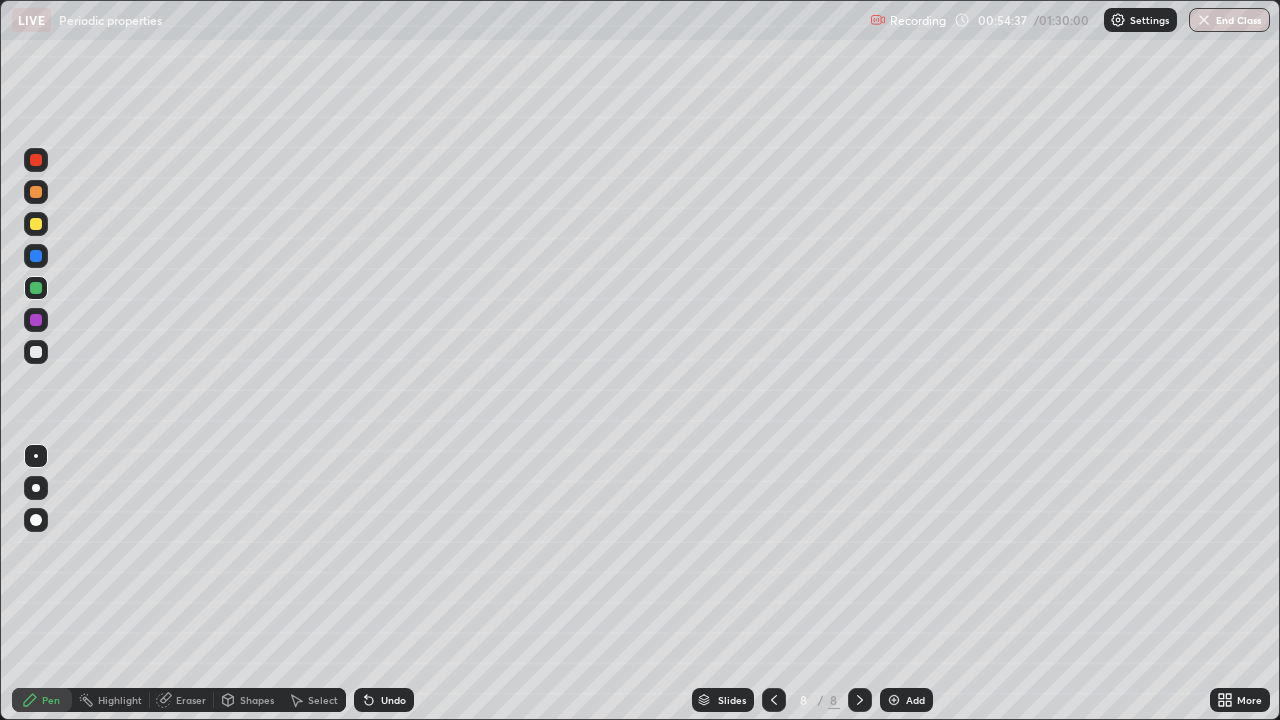 click on "Undo" at bounding box center [384, 700] 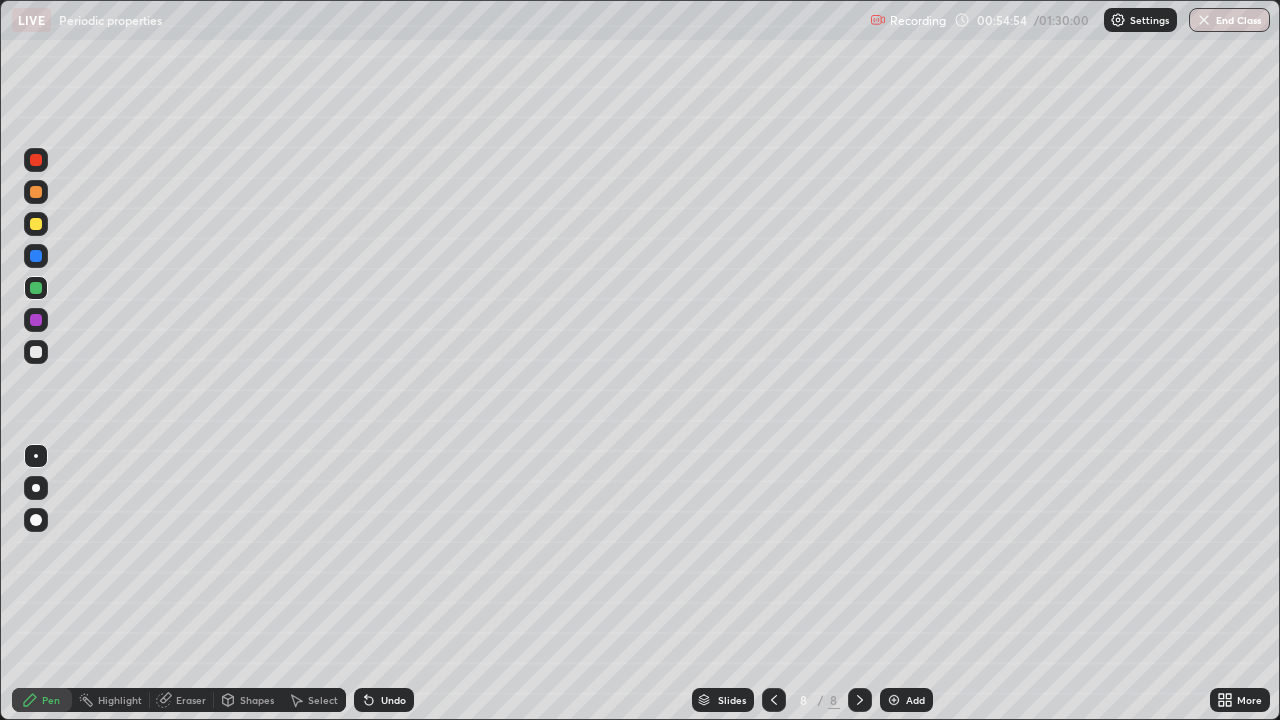 click on "Undo" at bounding box center [384, 700] 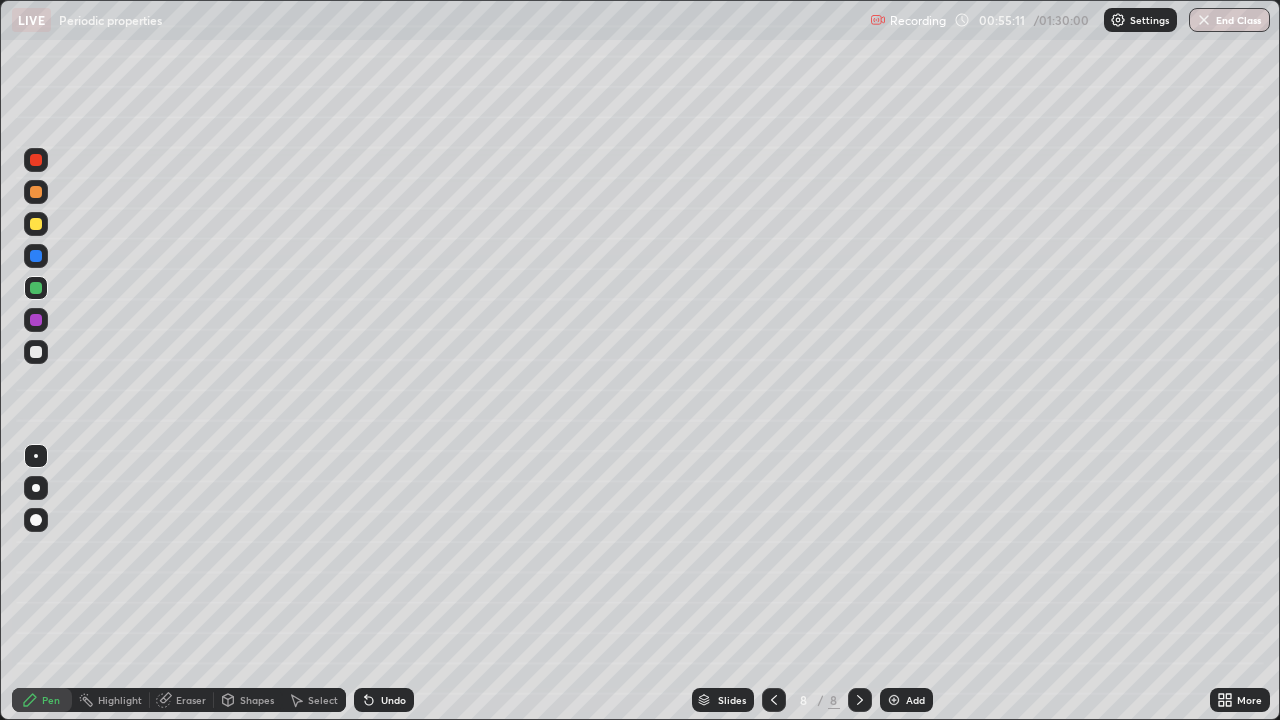 click at bounding box center [36, 192] 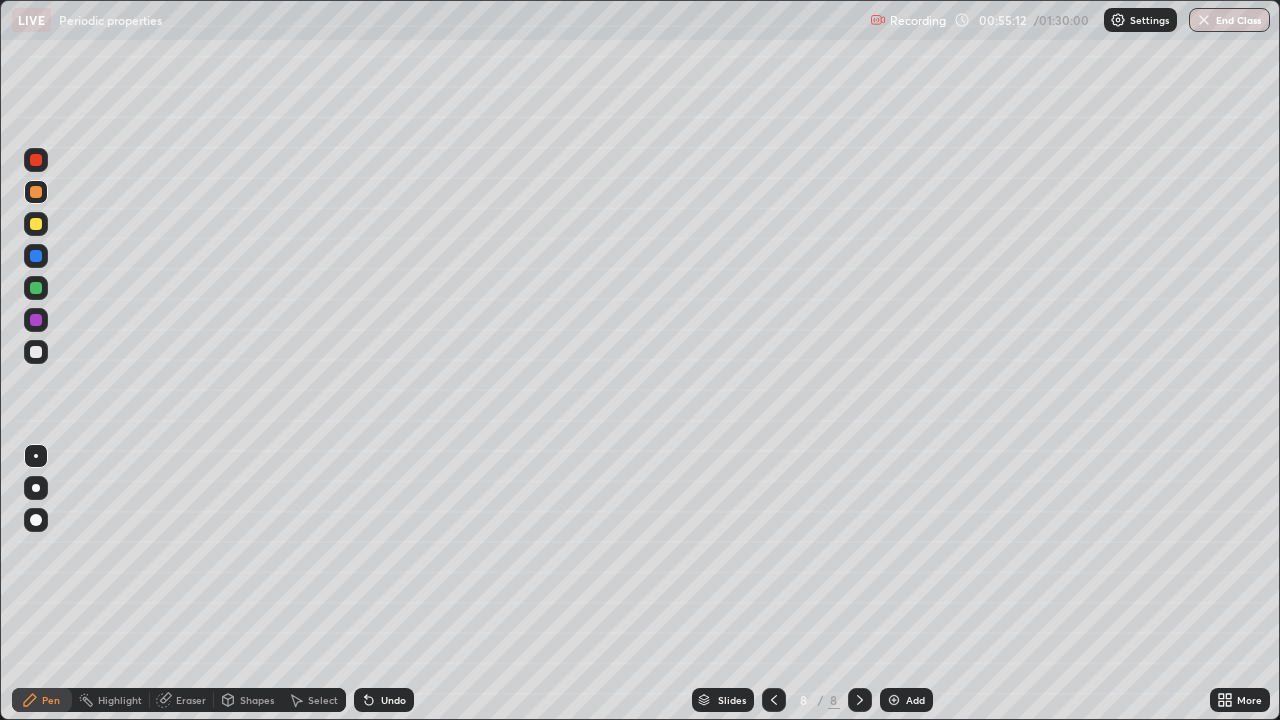 click at bounding box center [36, 192] 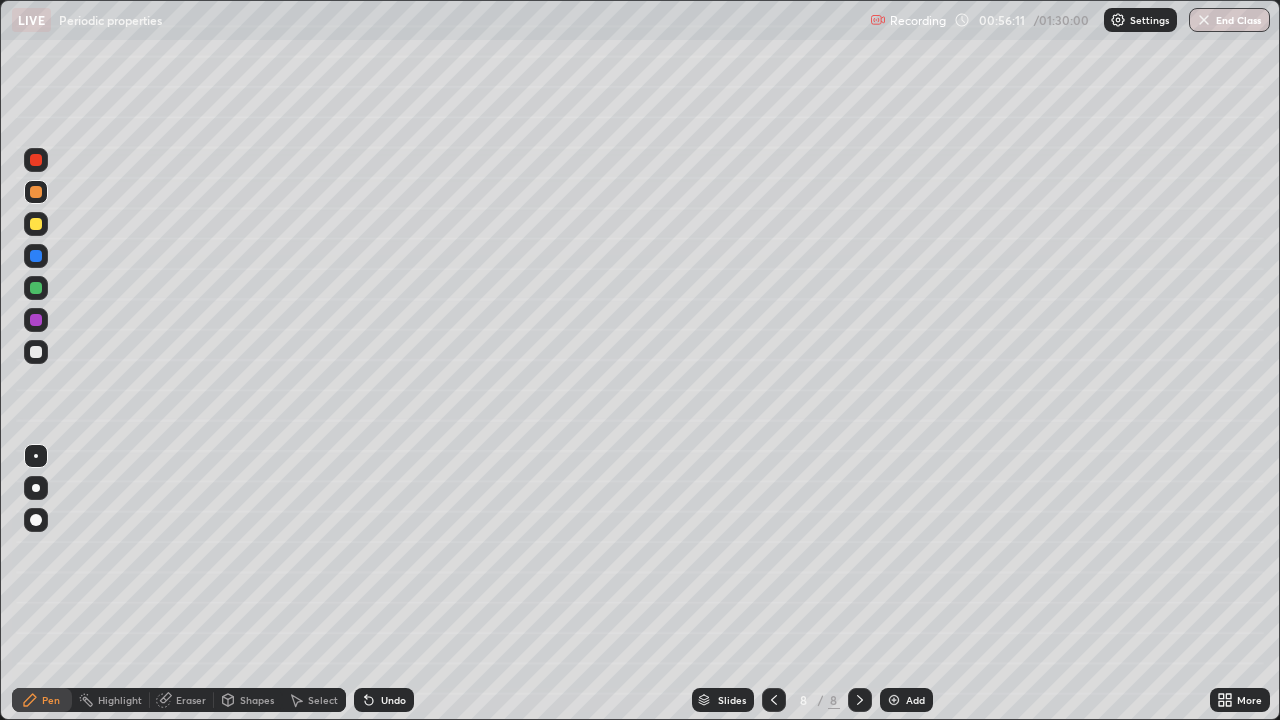 click 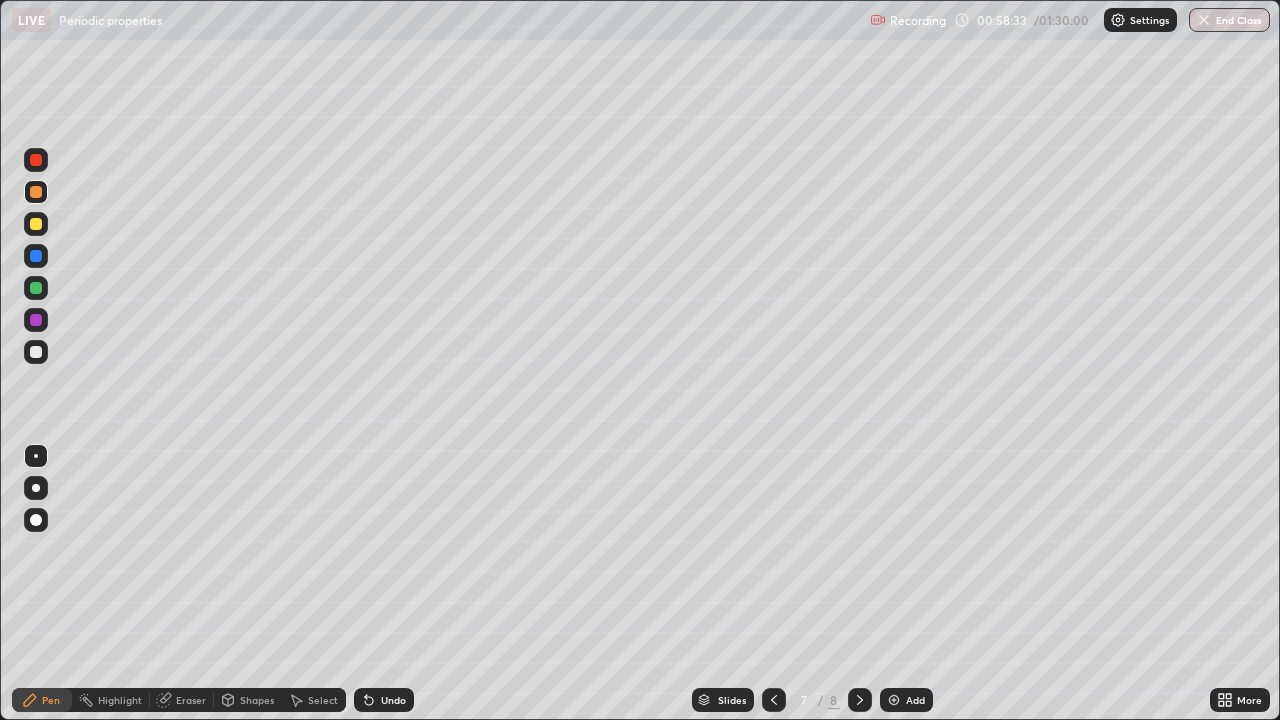click 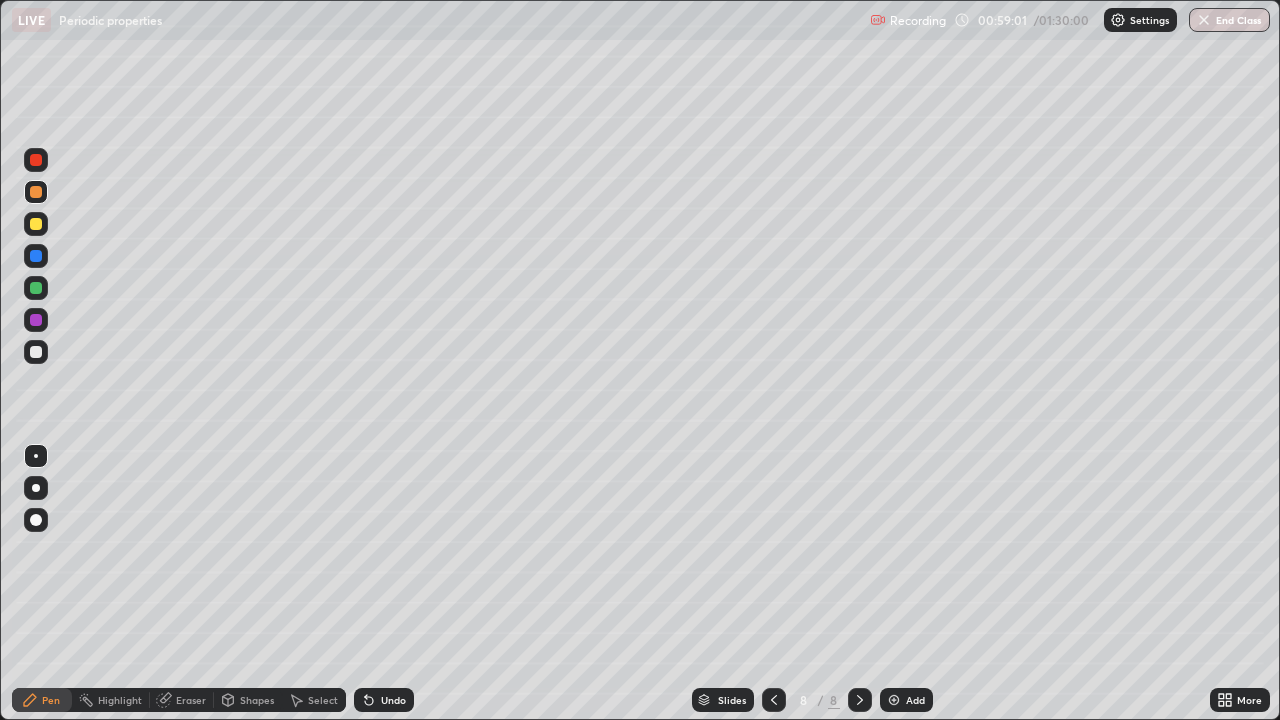click on "Add" at bounding box center (906, 700) 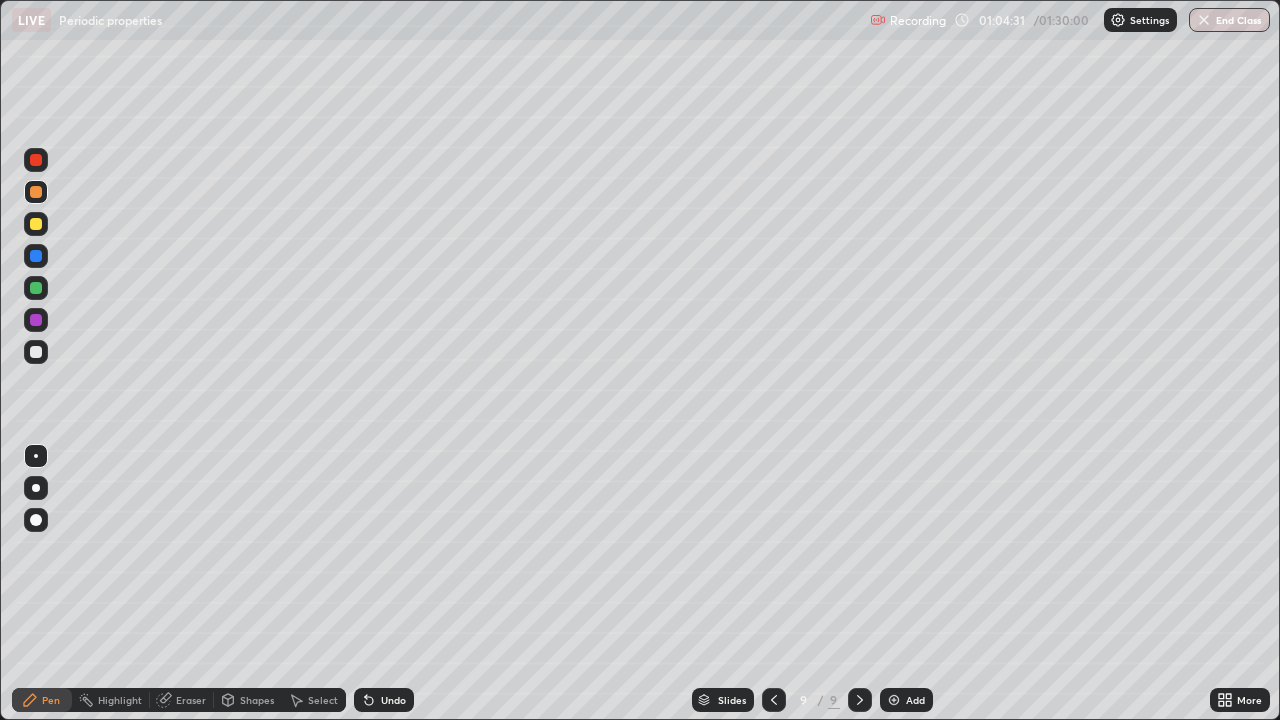 click at bounding box center [894, 700] 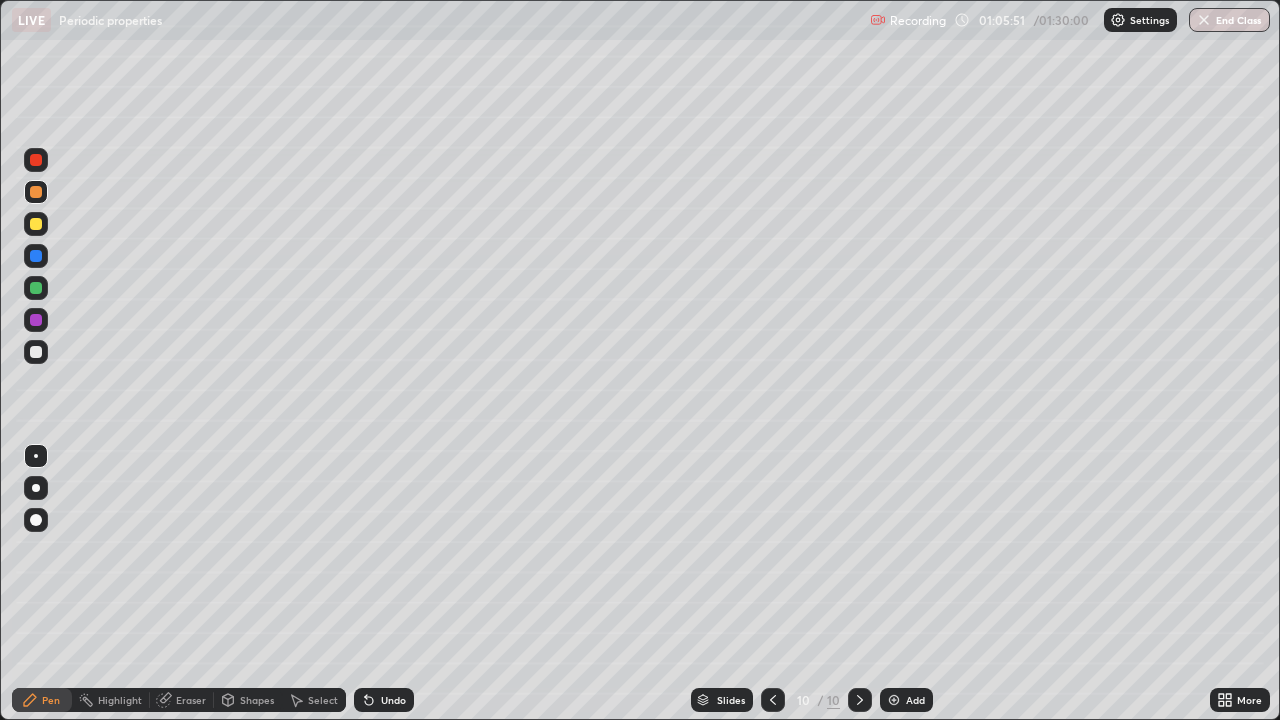 click on "Undo" at bounding box center (393, 700) 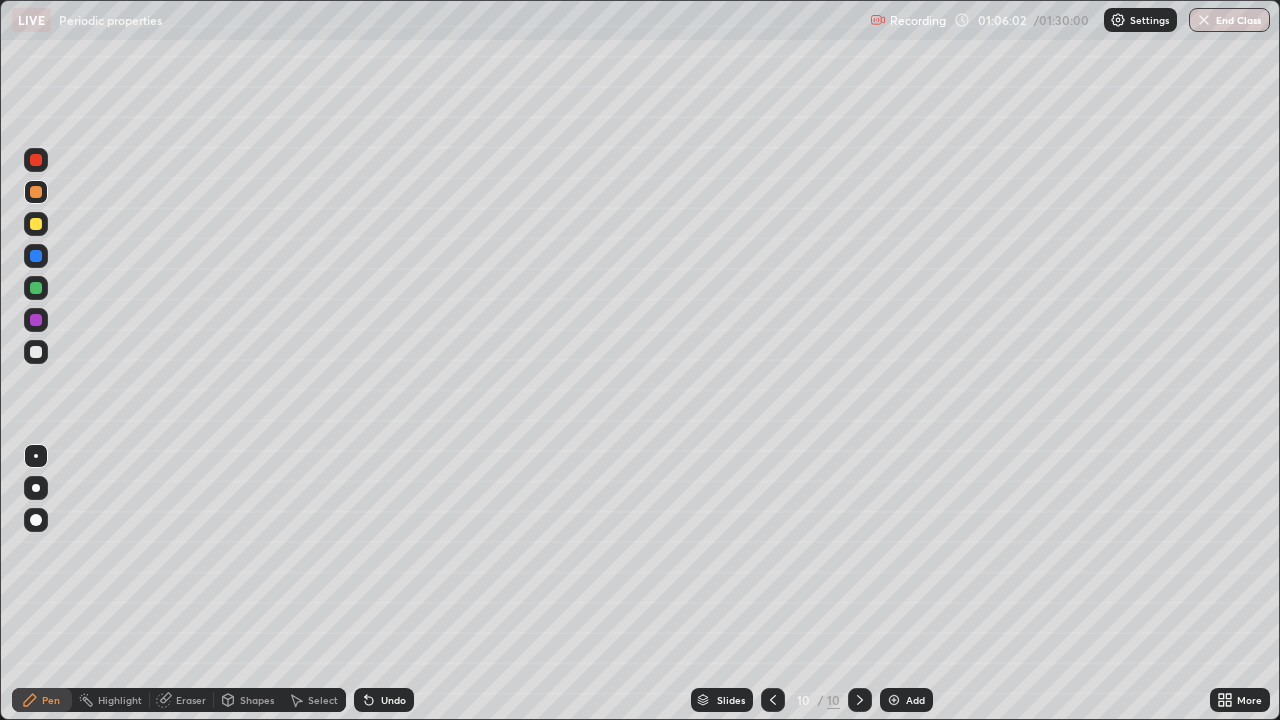 click on "Undo" at bounding box center [393, 700] 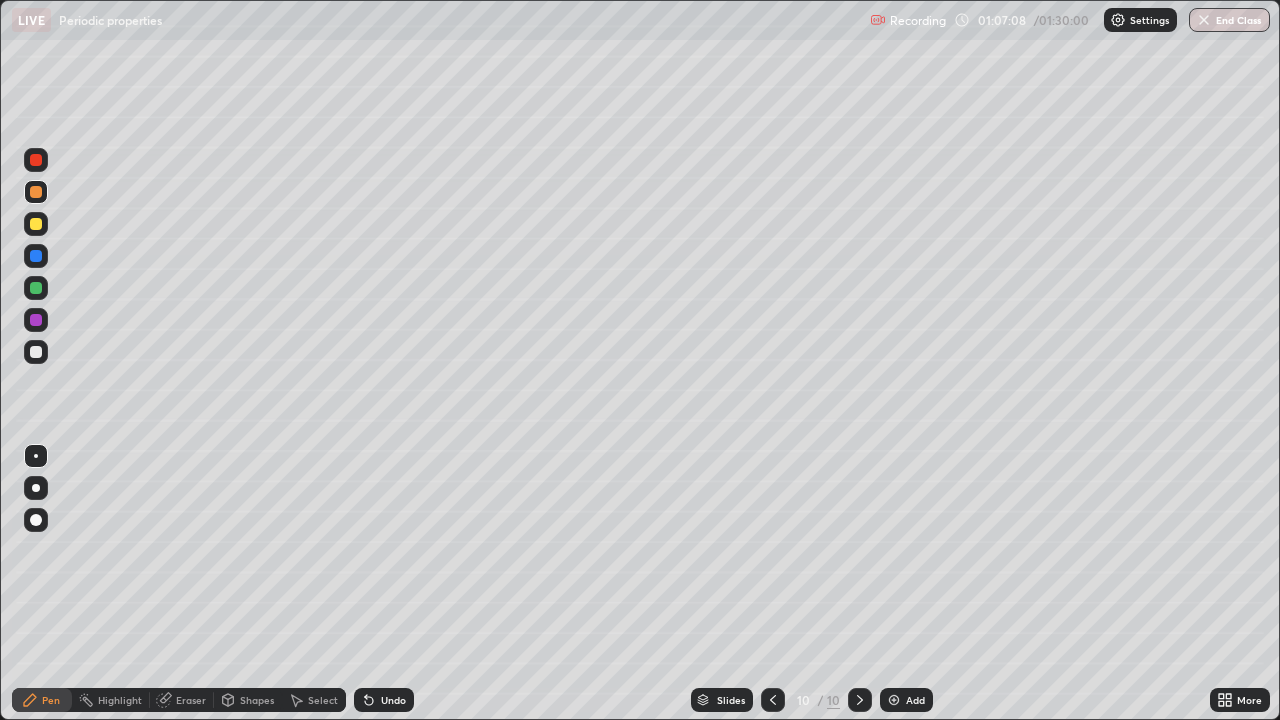 click at bounding box center (894, 700) 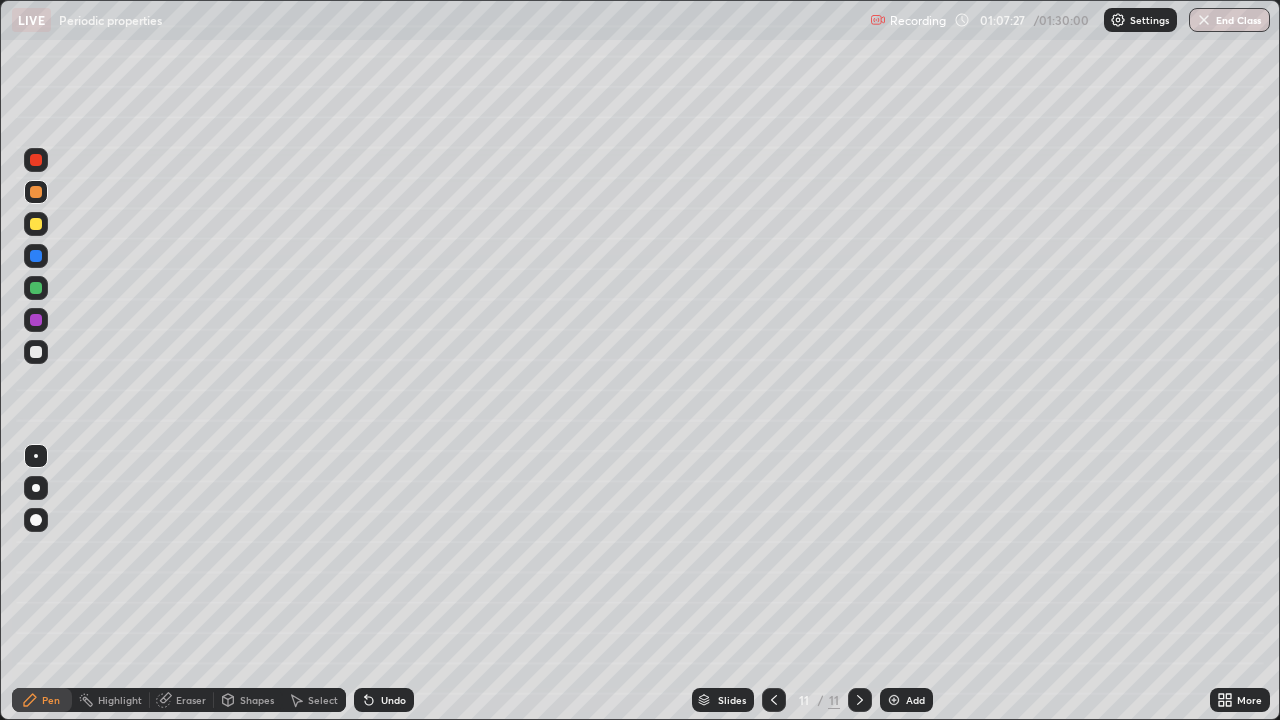 click 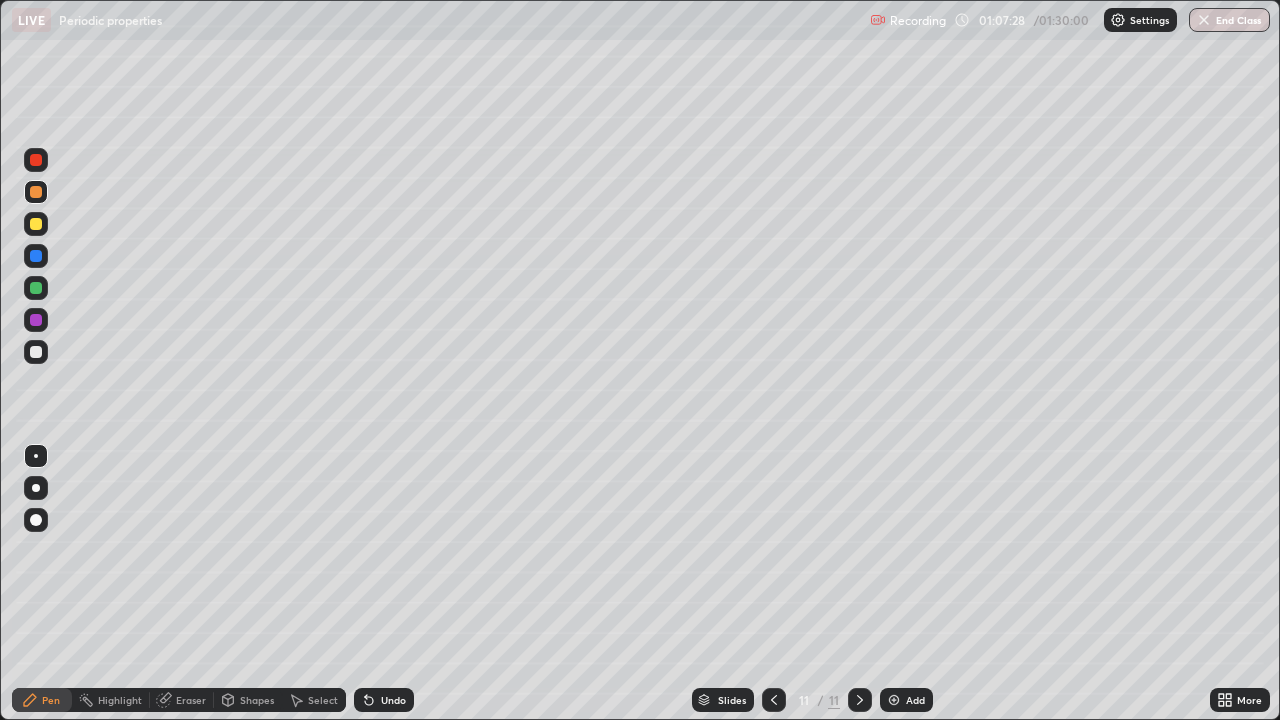 click 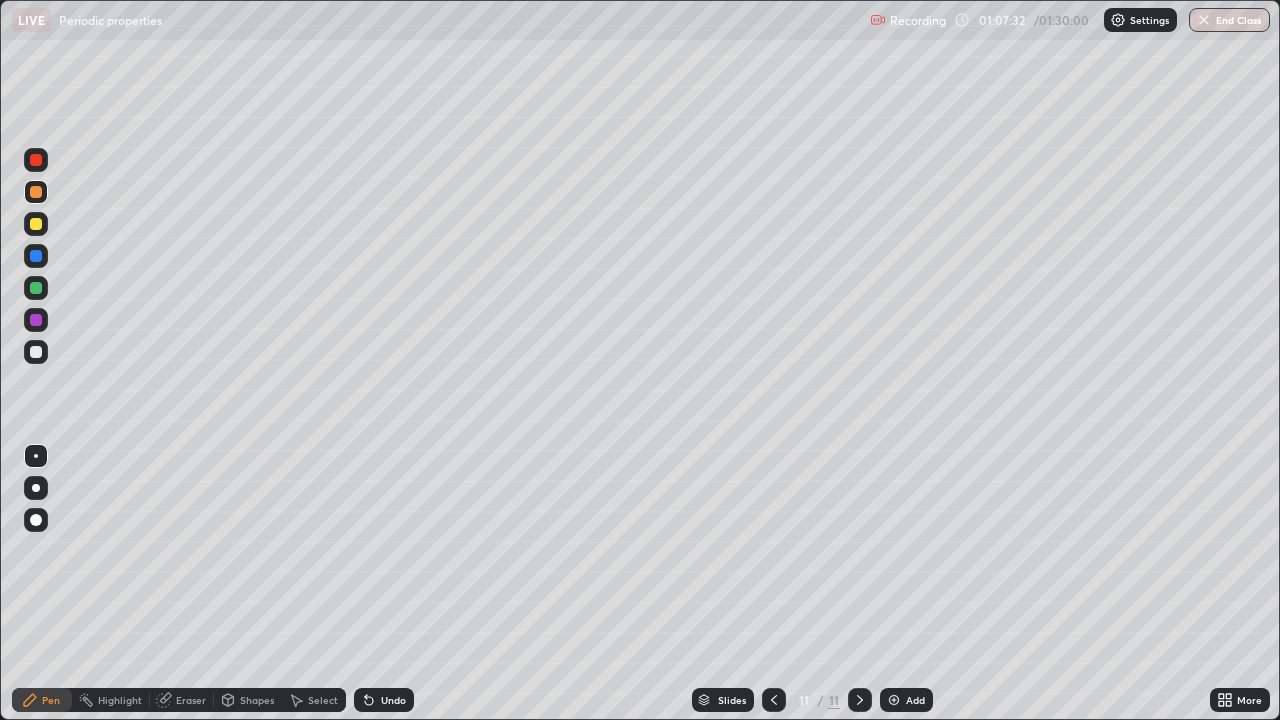 click 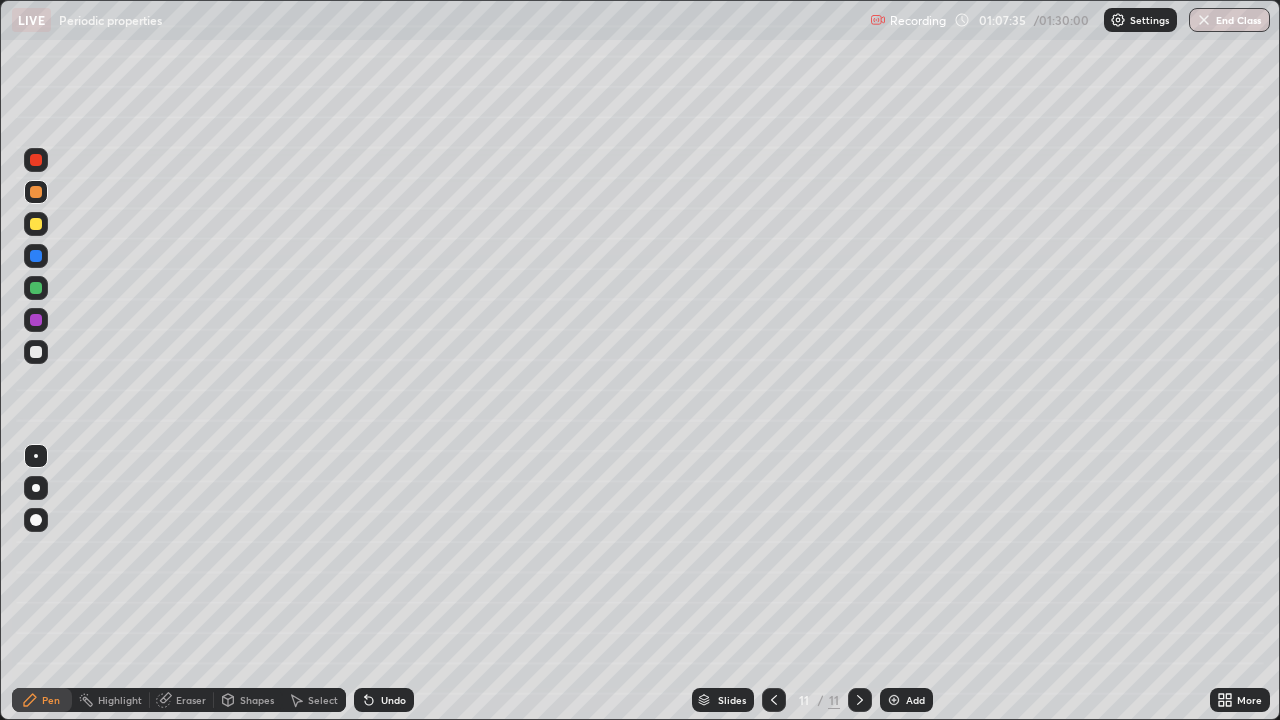 click on "Undo" at bounding box center (393, 700) 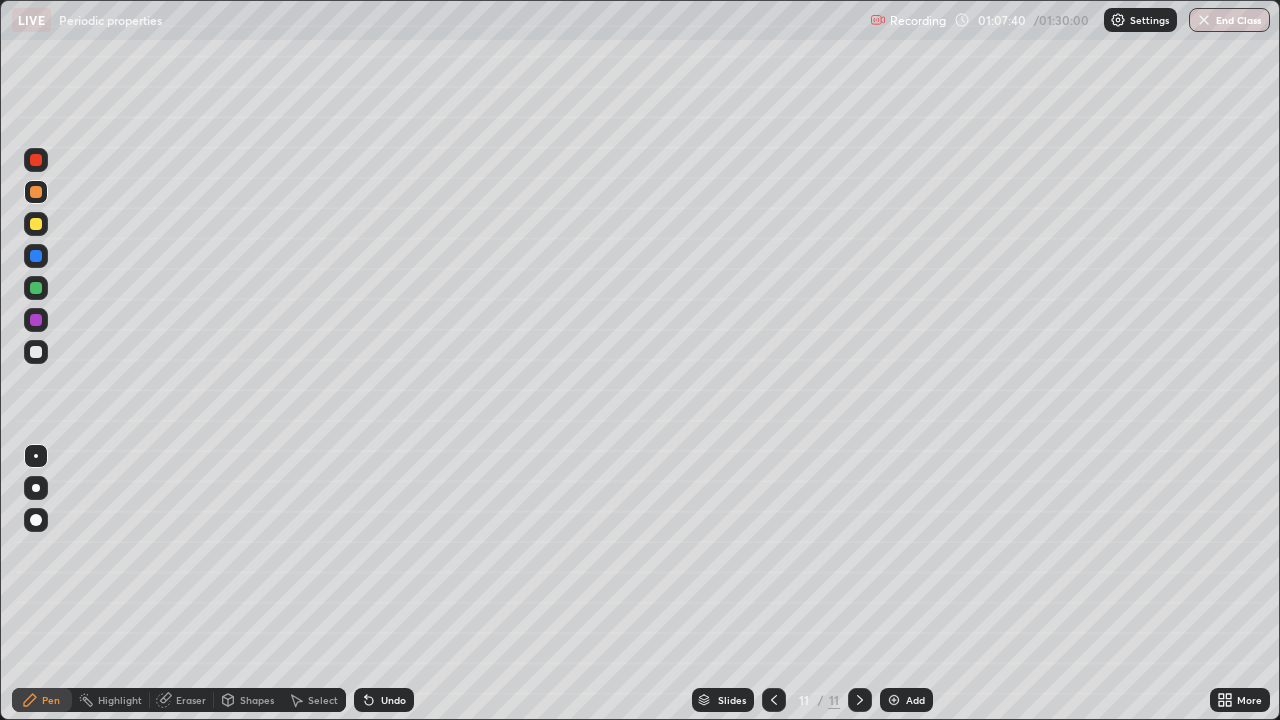 click on "Undo" at bounding box center (393, 700) 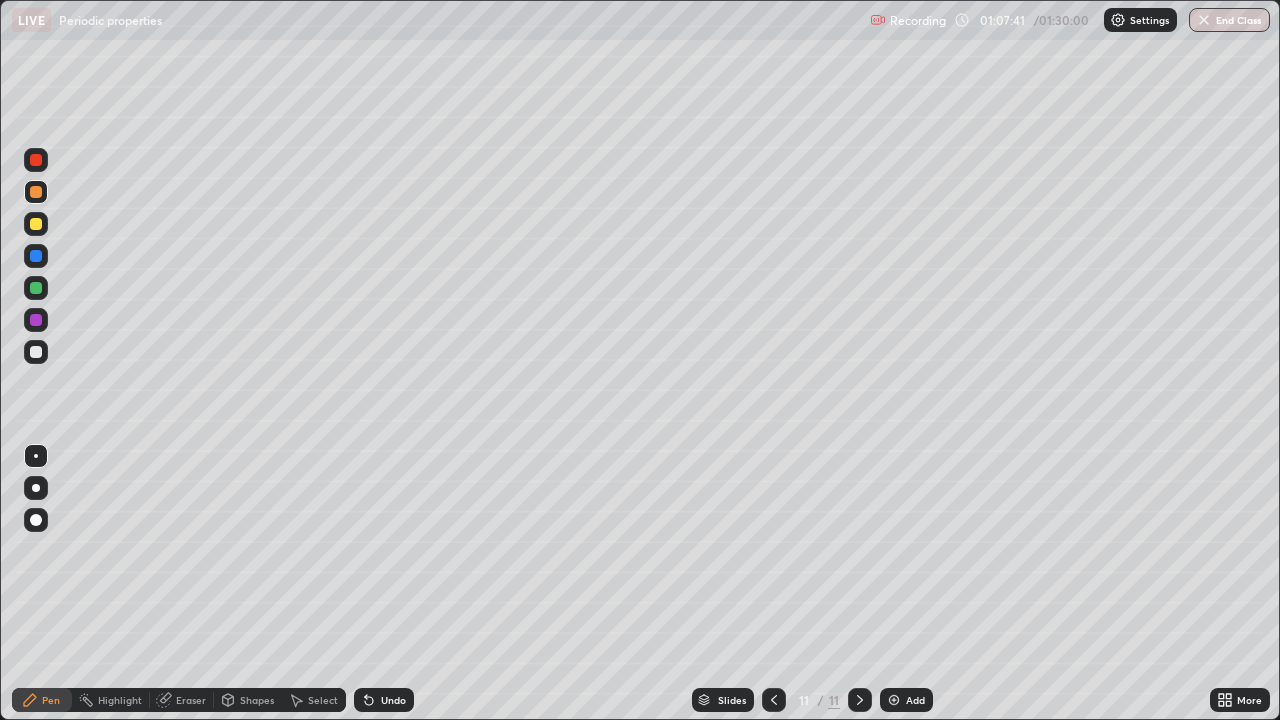 click on "Undo" at bounding box center [393, 700] 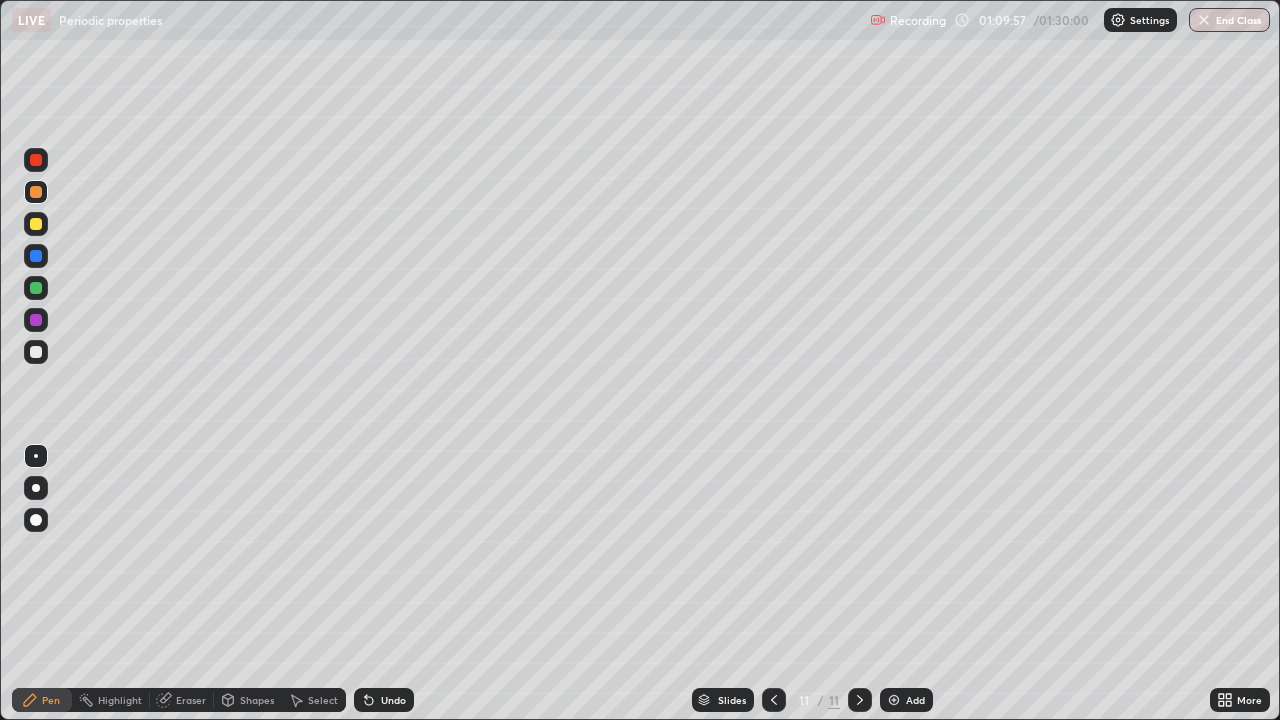 click on "Undo" at bounding box center [393, 700] 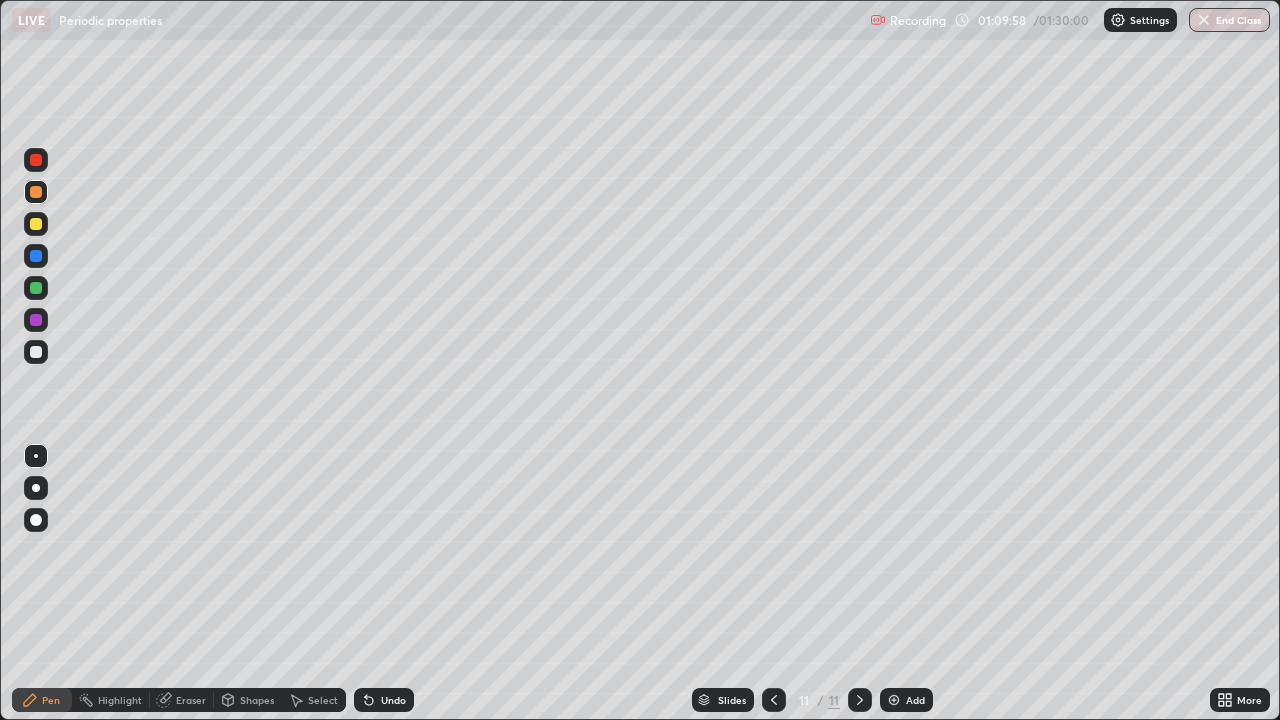click on "Undo" at bounding box center [393, 700] 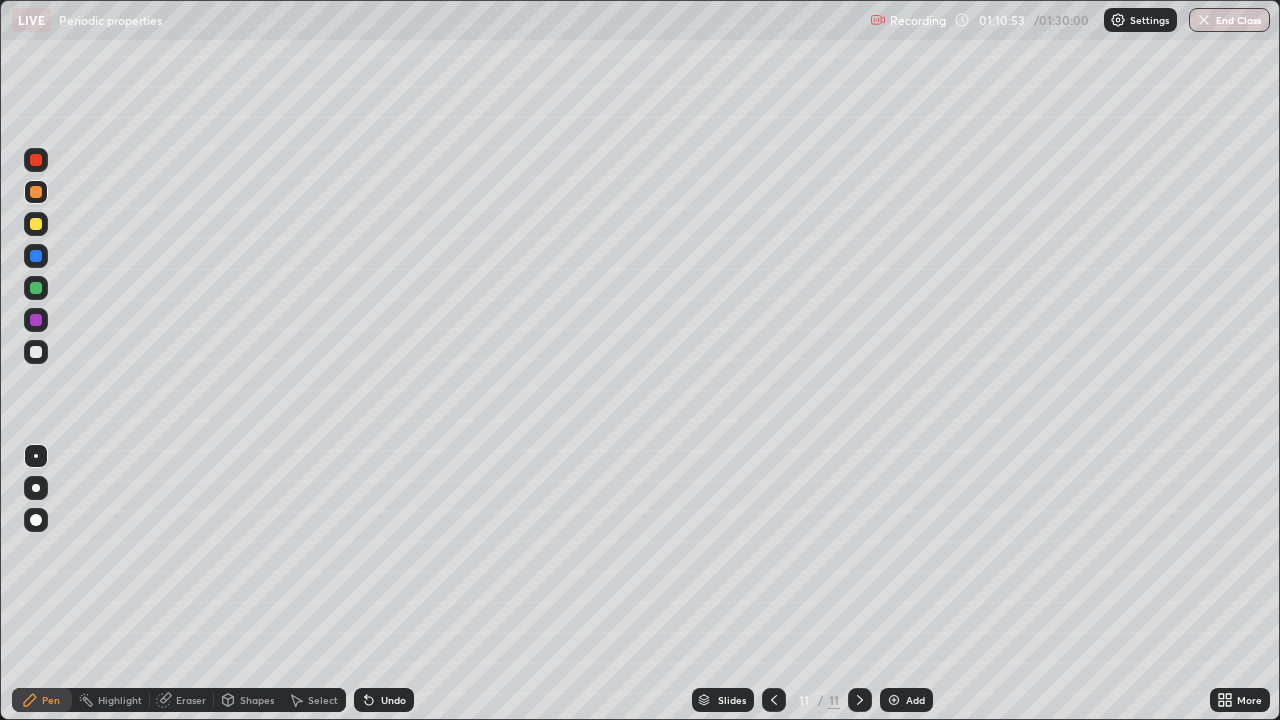 click at bounding box center (36, 320) 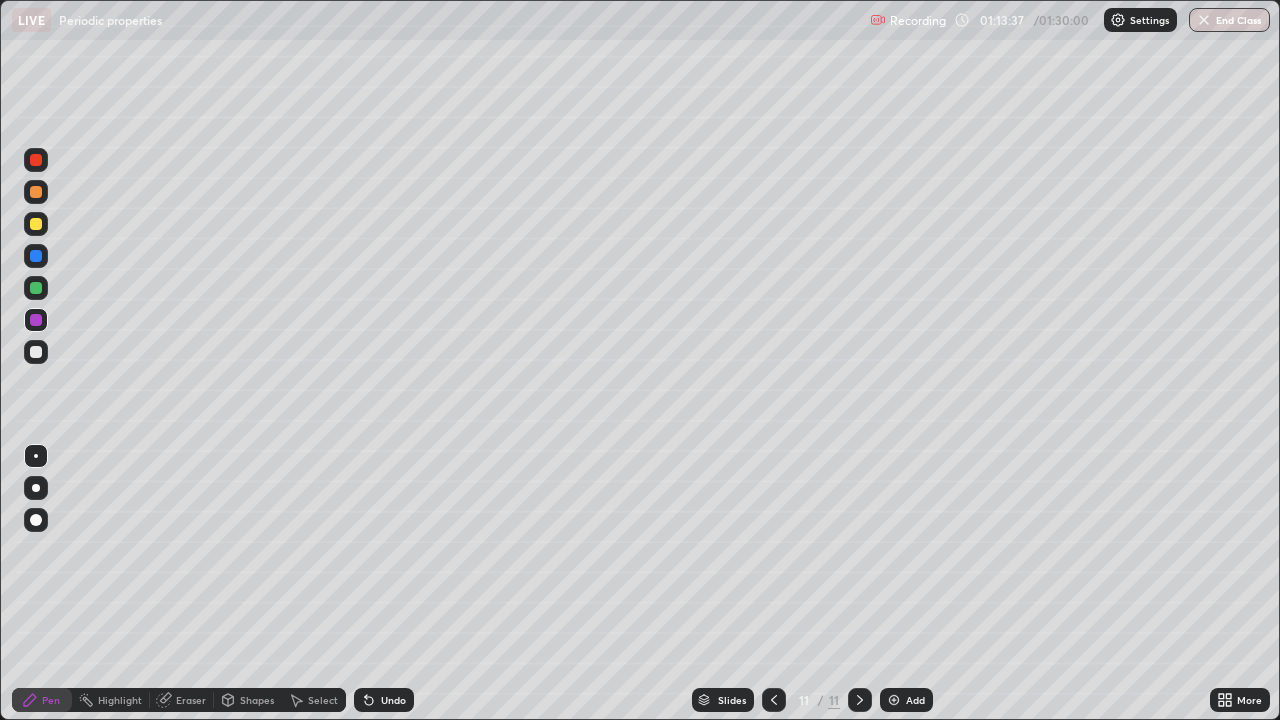 click on "Add" at bounding box center [915, 700] 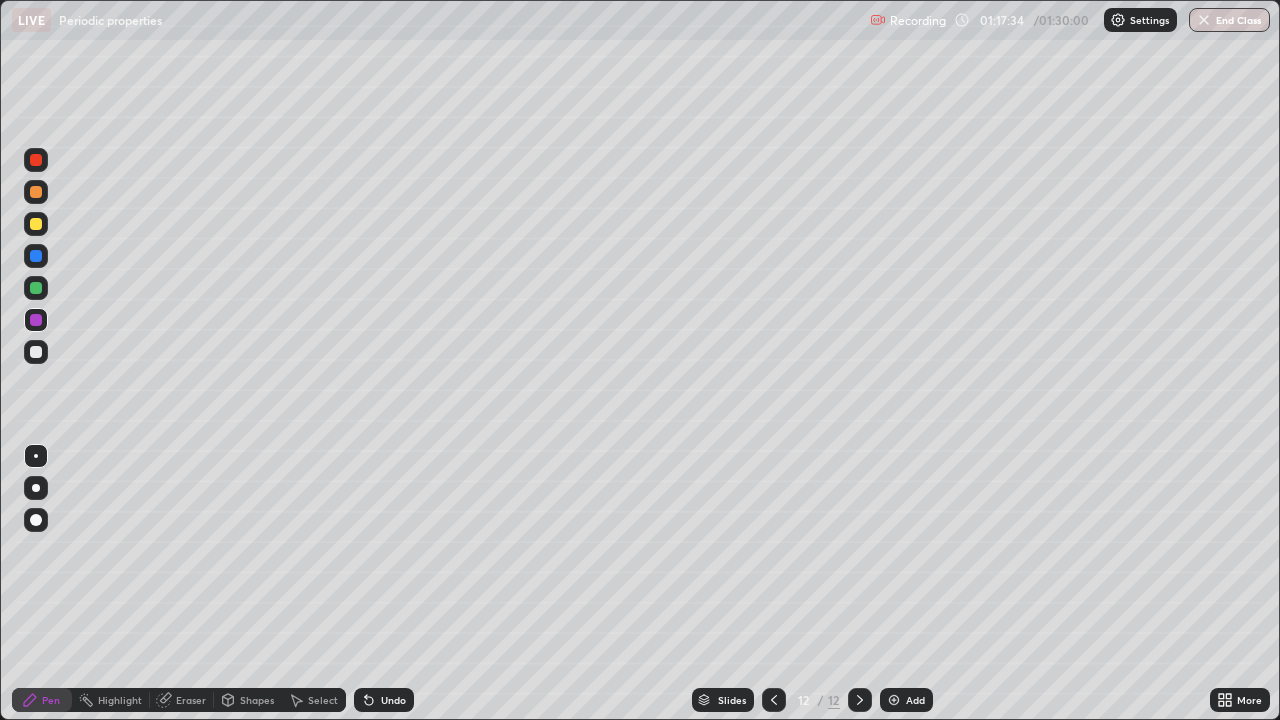 click at bounding box center (36, 192) 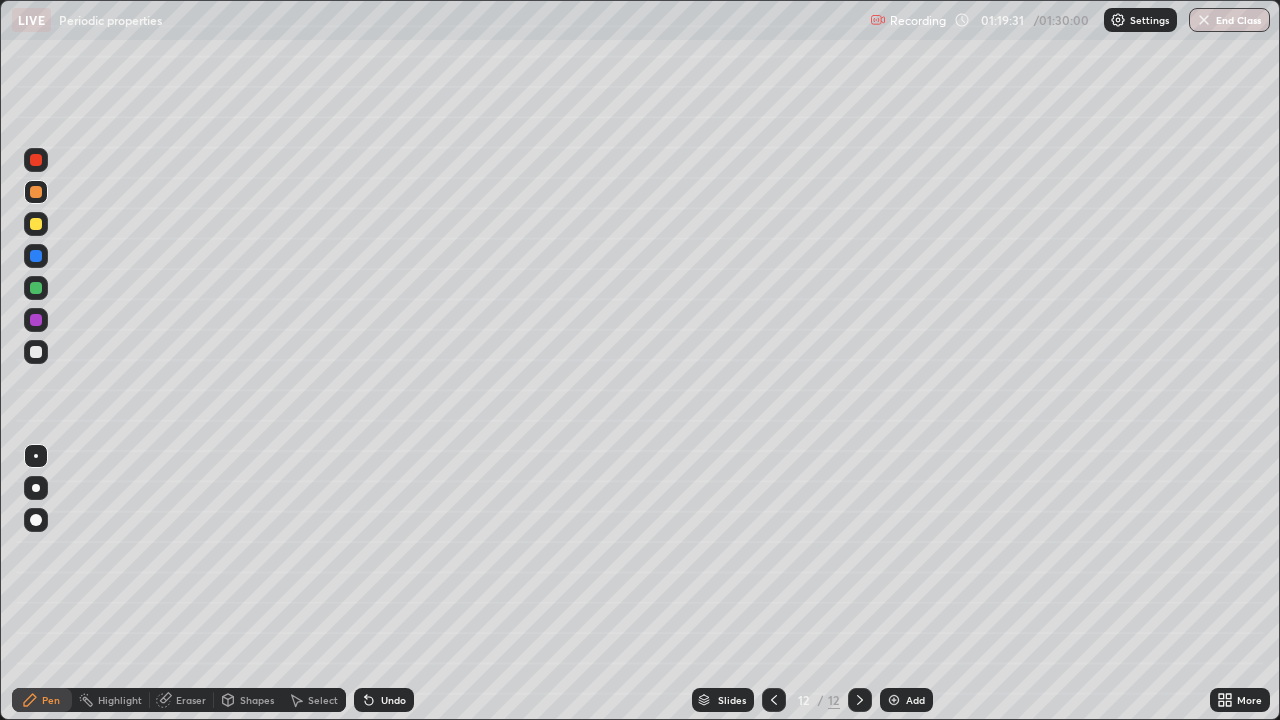 click on "Undo" at bounding box center [384, 700] 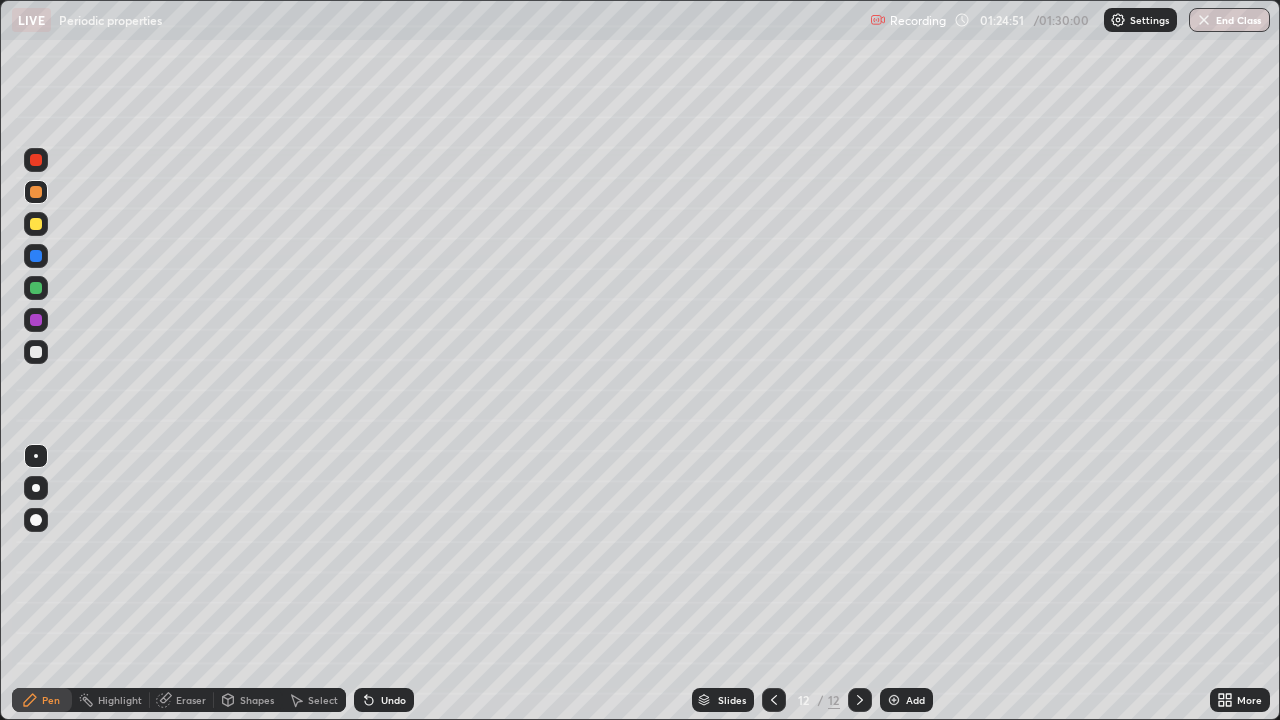 click on "Add" at bounding box center (906, 700) 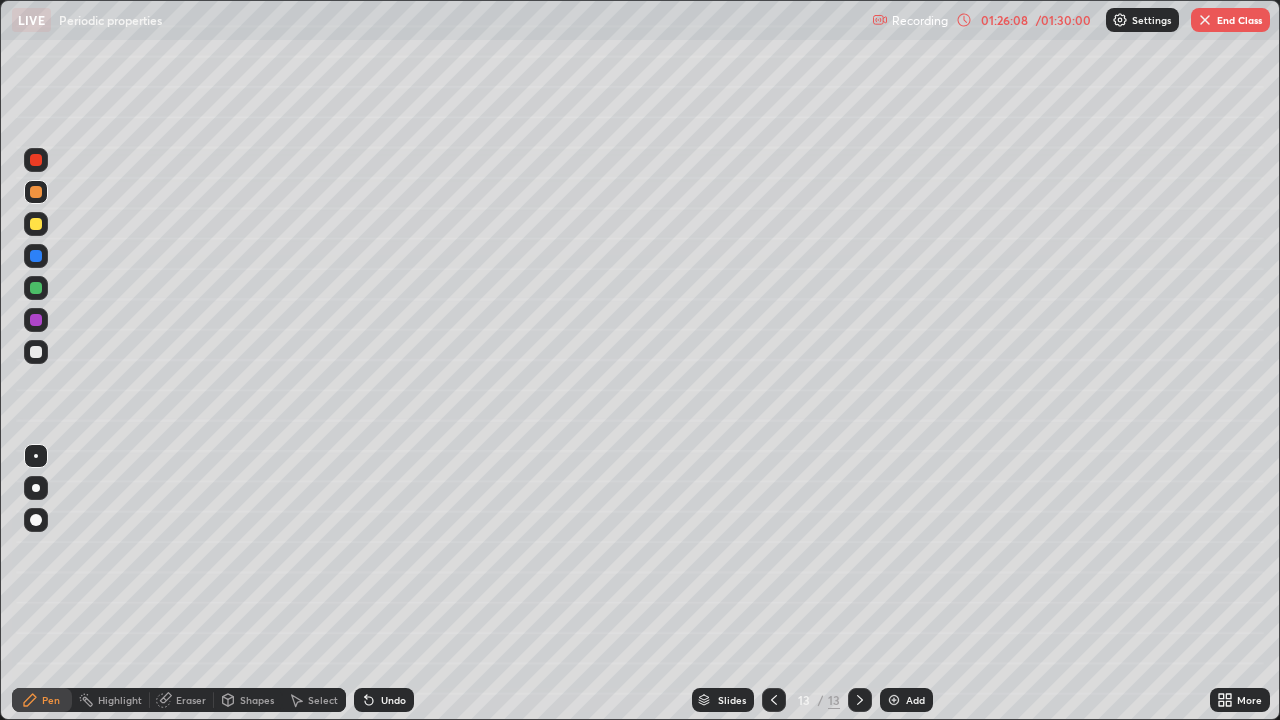 click on "End Class" at bounding box center (1230, 20) 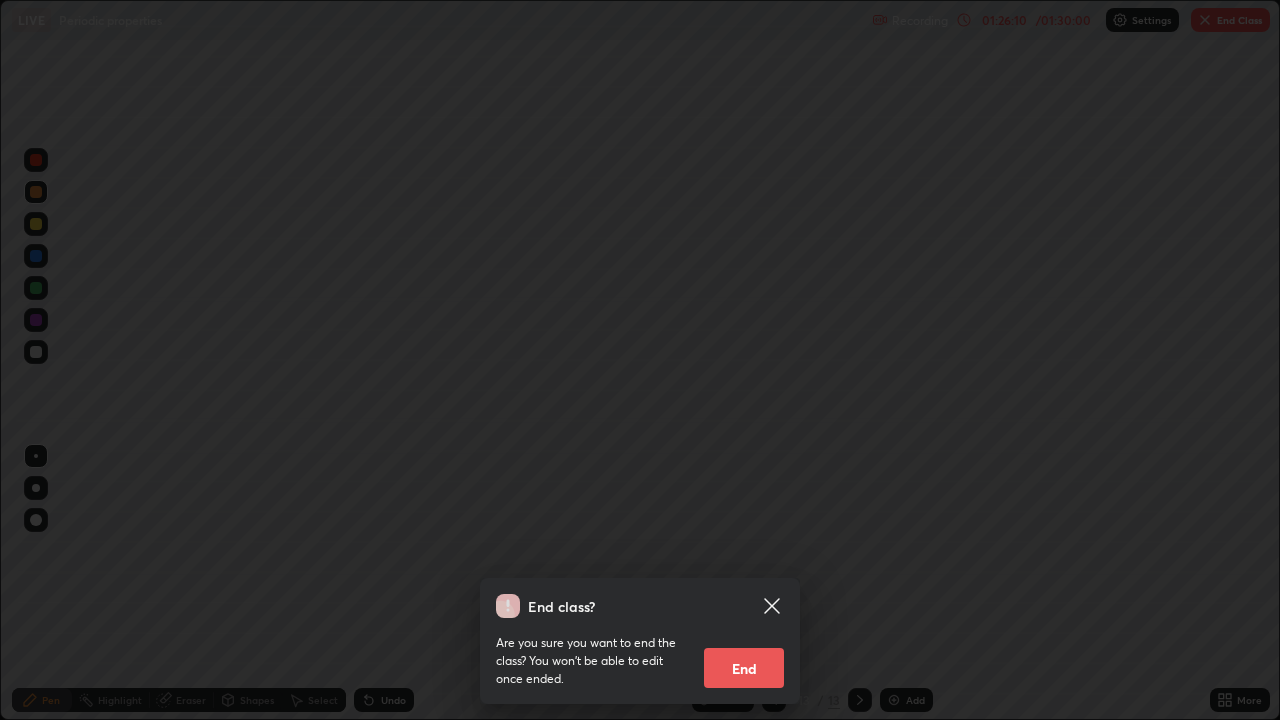 click on "End" at bounding box center [744, 668] 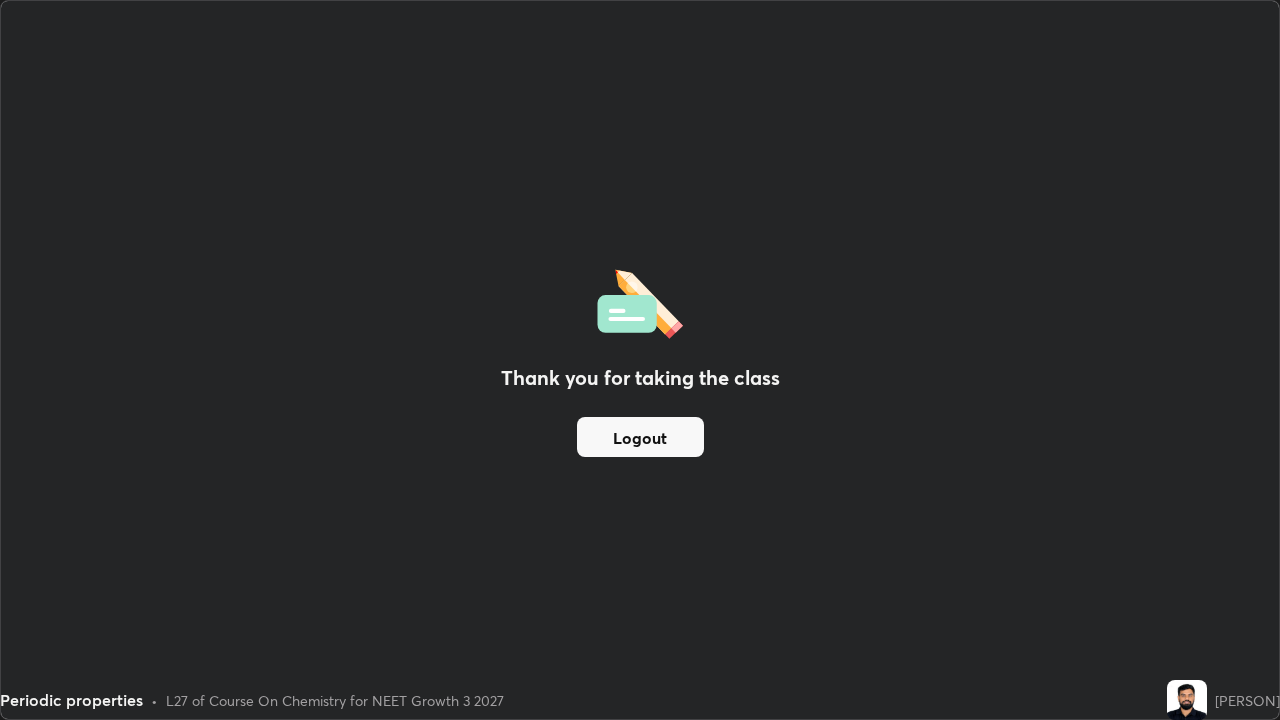 click on "Logout" at bounding box center (640, 437) 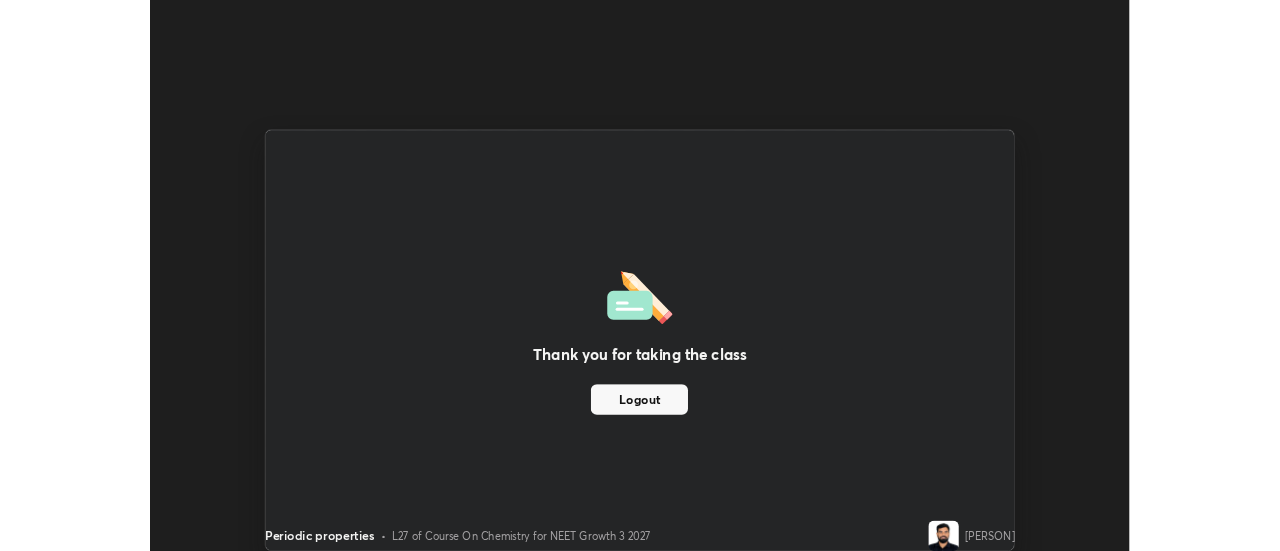 scroll, scrollTop: 551, scrollLeft: 1280, axis: both 